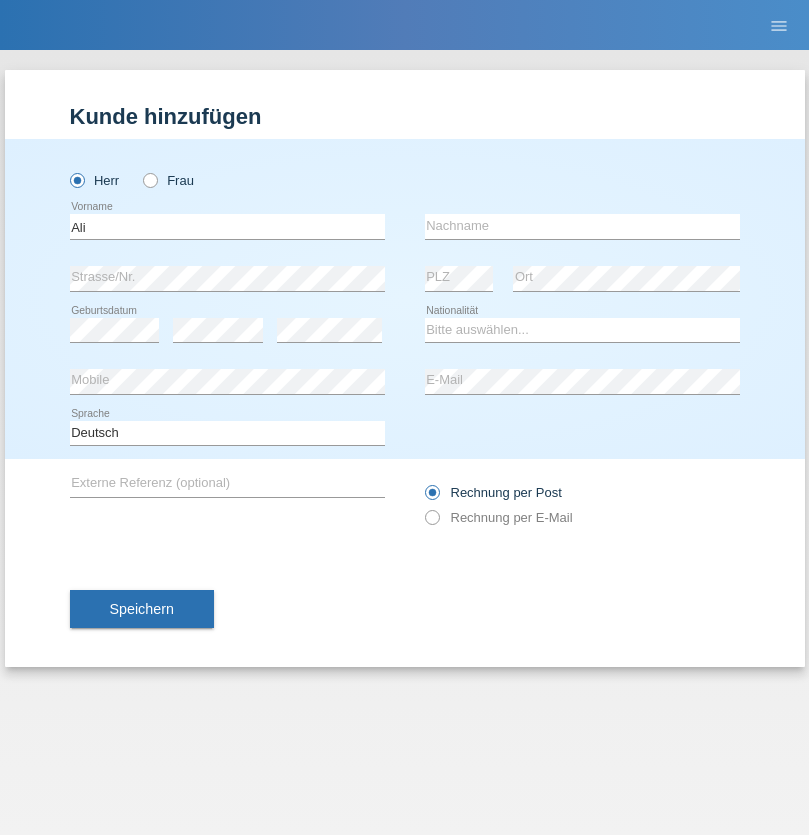 scroll, scrollTop: 0, scrollLeft: 0, axis: both 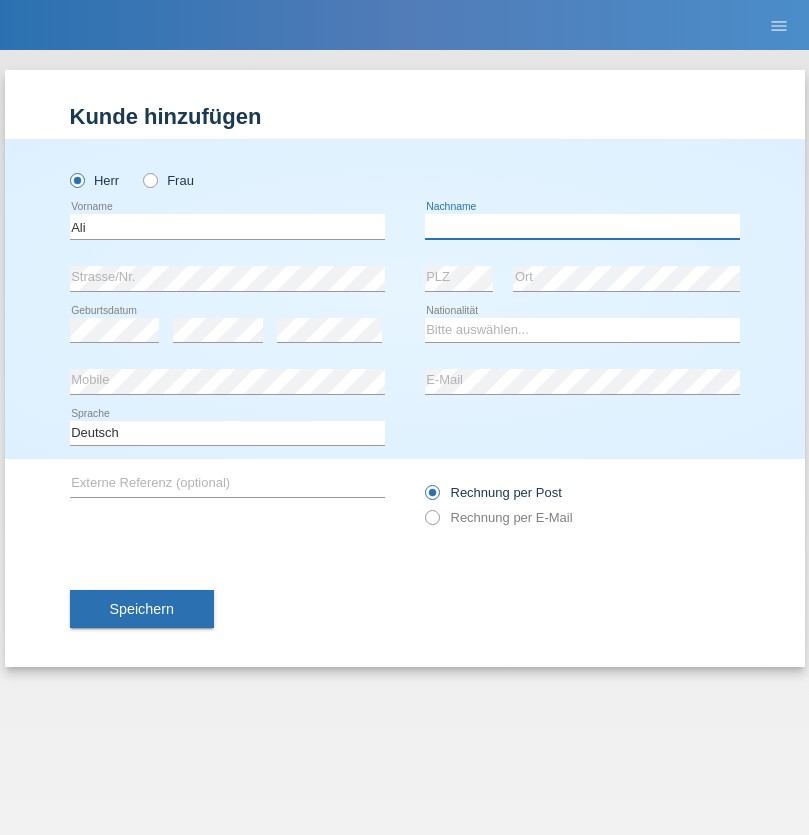 click at bounding box center (582, 226) 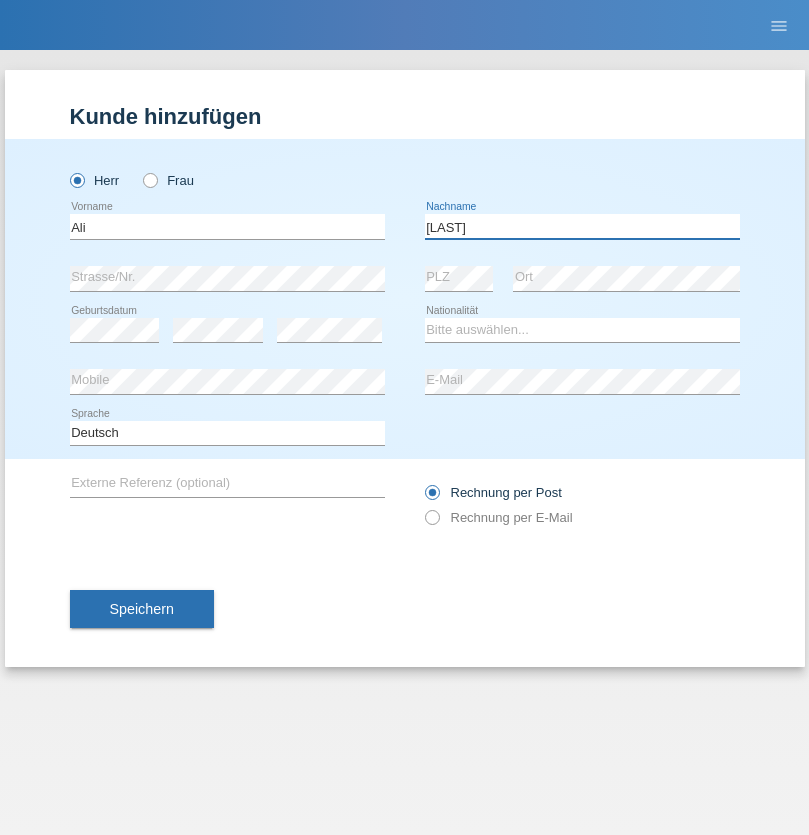 type on "[LAST]" 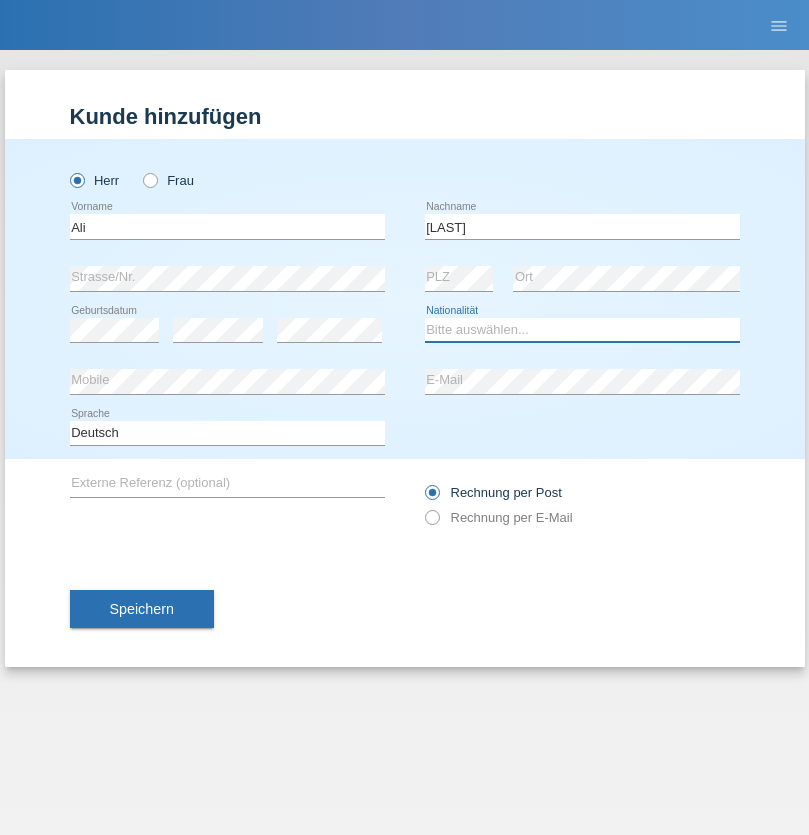 select on "AF" 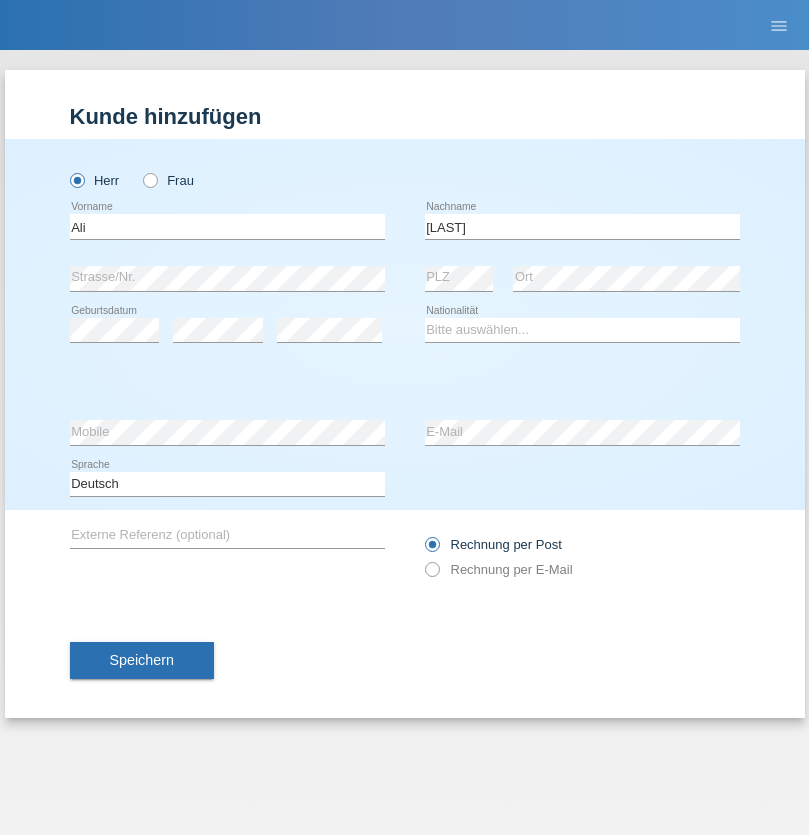 select on "C" 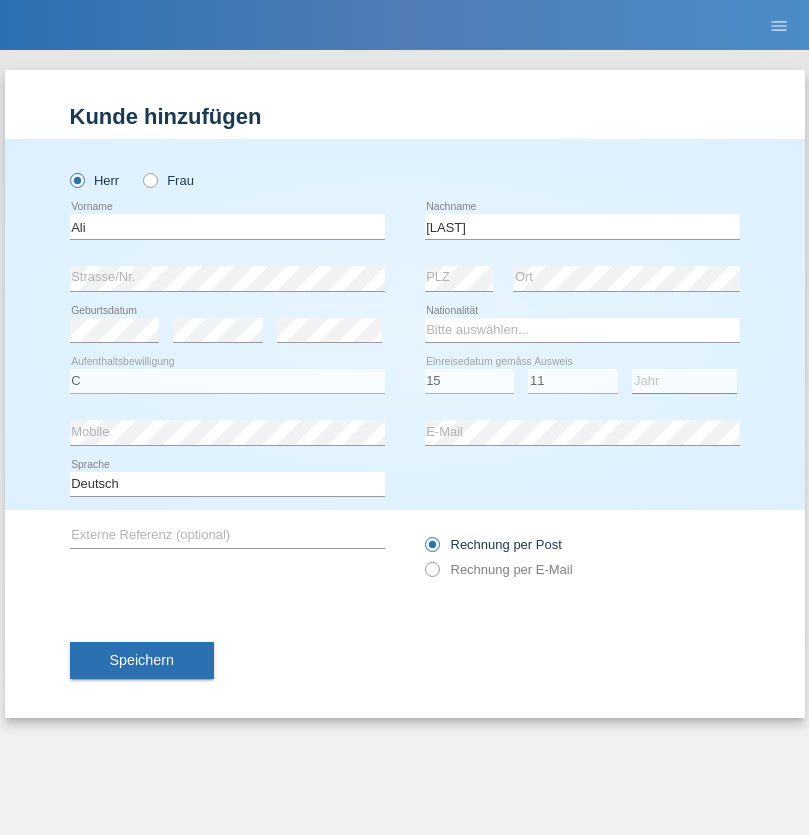 select on "2015" 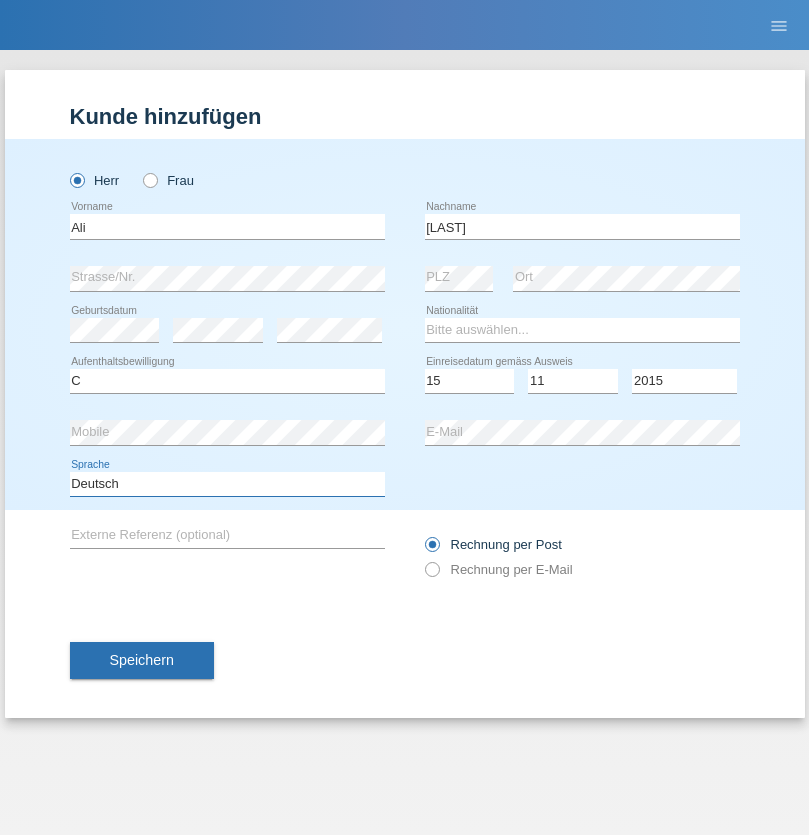 select on "en" 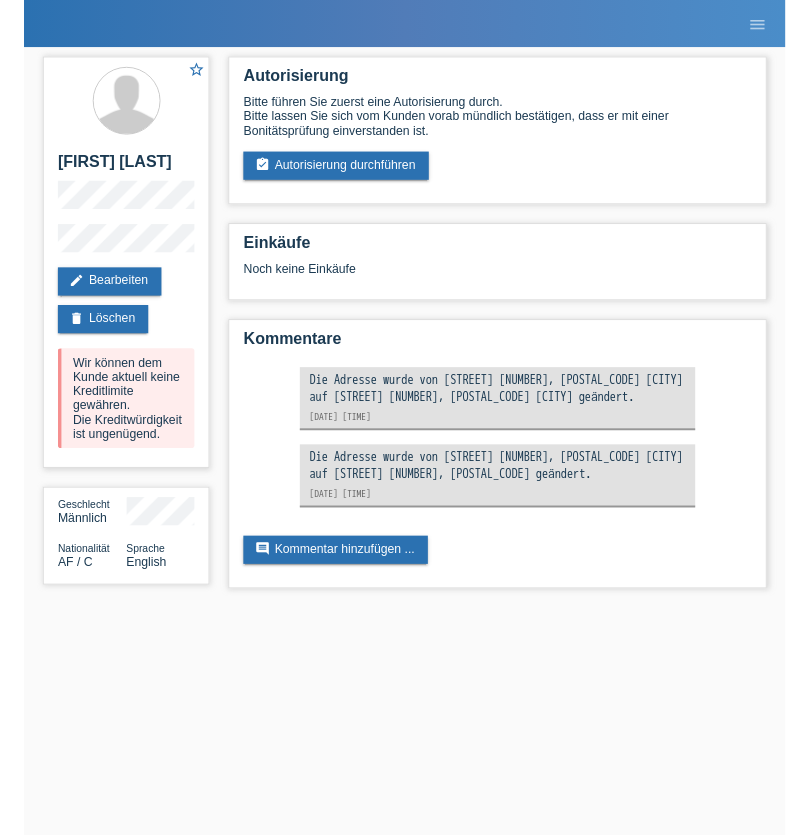 scroll, scrollTop: 0, scrollLeft: 0, axis: both 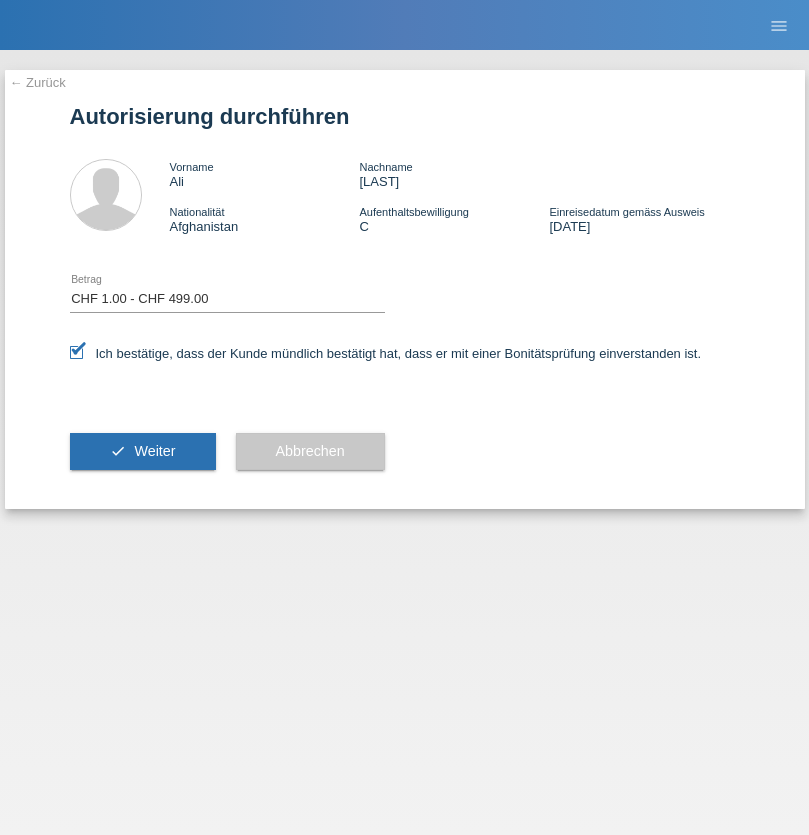 select on "1" 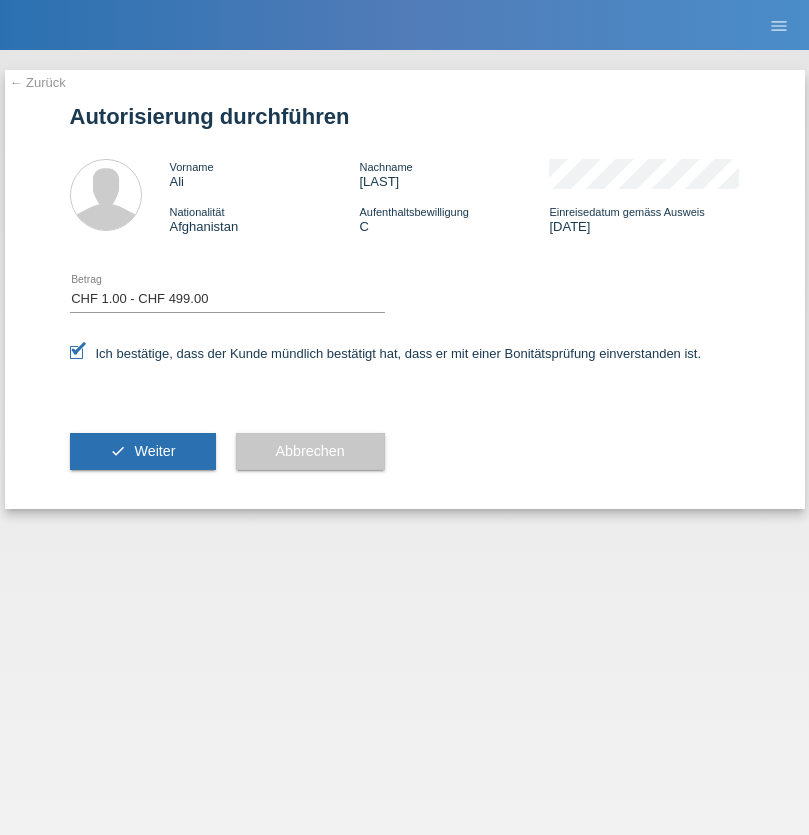 scroll, scrollTop: 0, scrollLeft: 0, axis: both 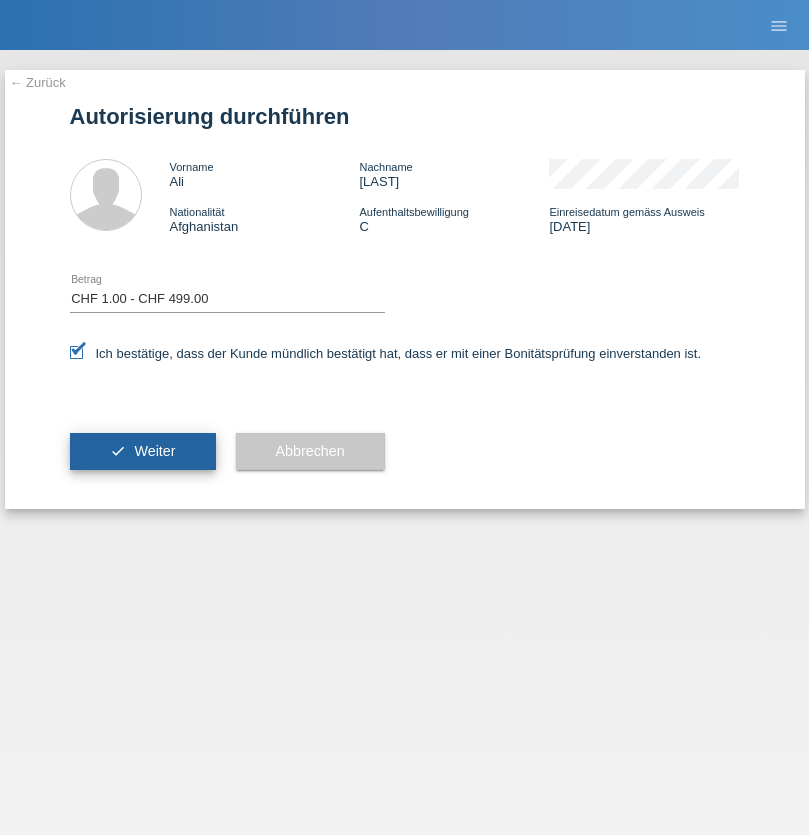 click on "Weiter" at bounding box center (154, 451) 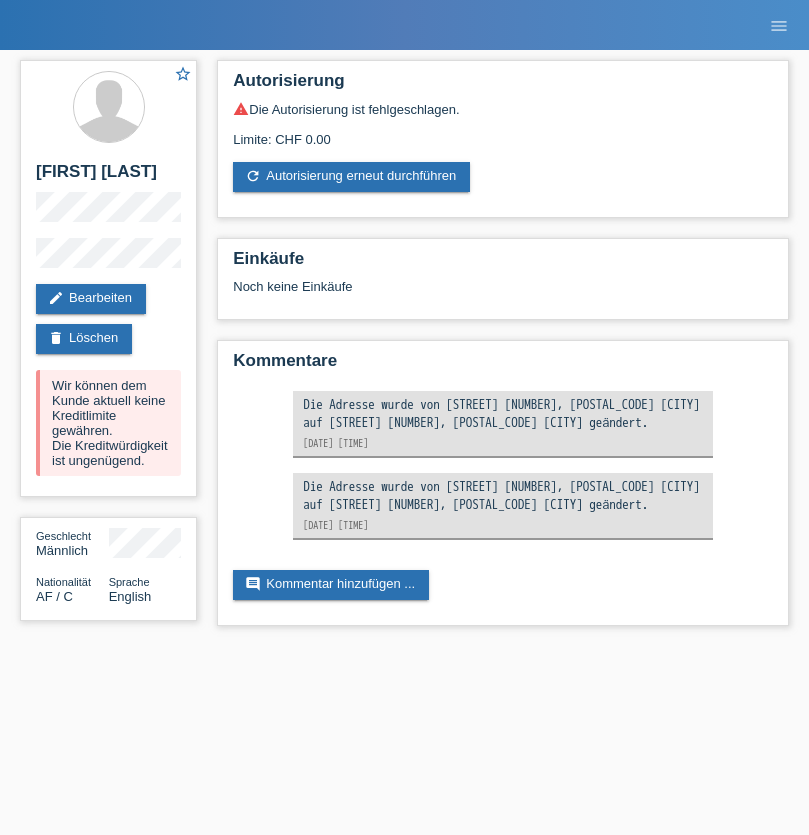 scroll, scrollTop: 0, scrollLeft: 0, axis: both 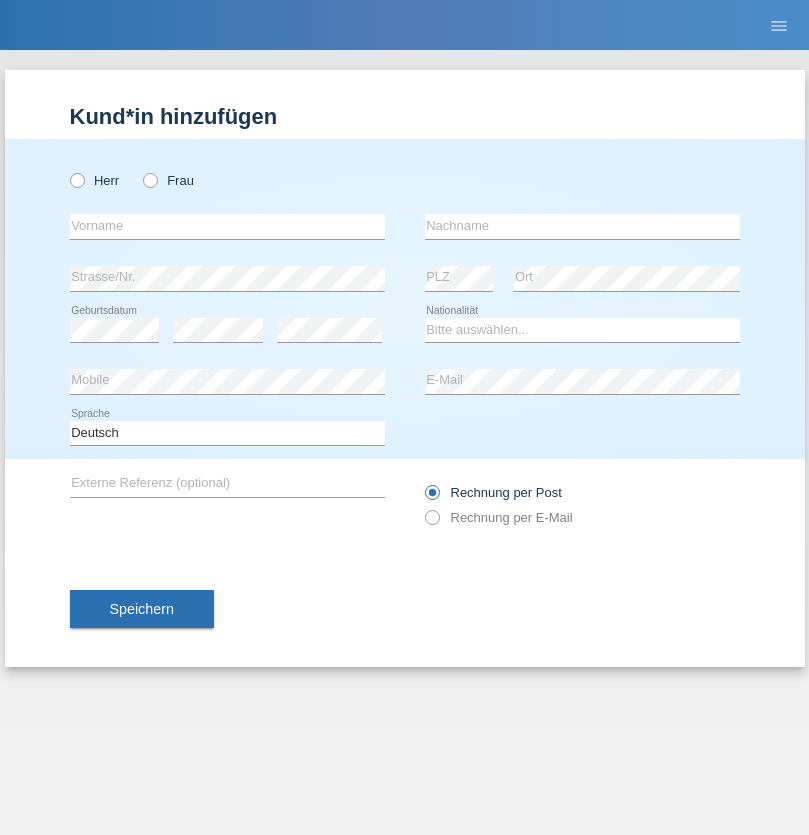 radio on "true" 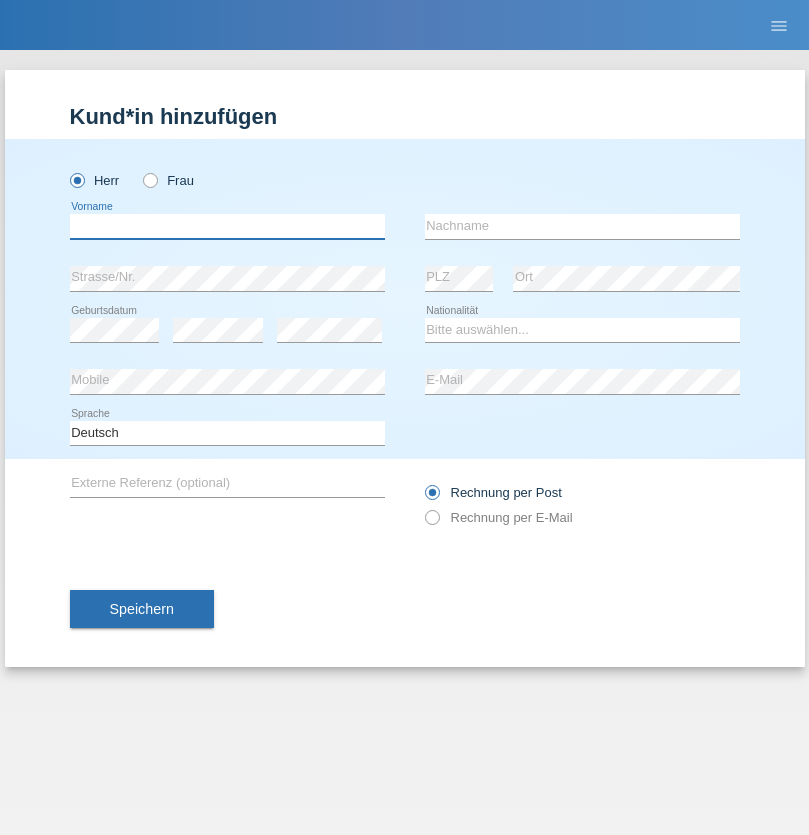 click at bounding box center (227, 226) 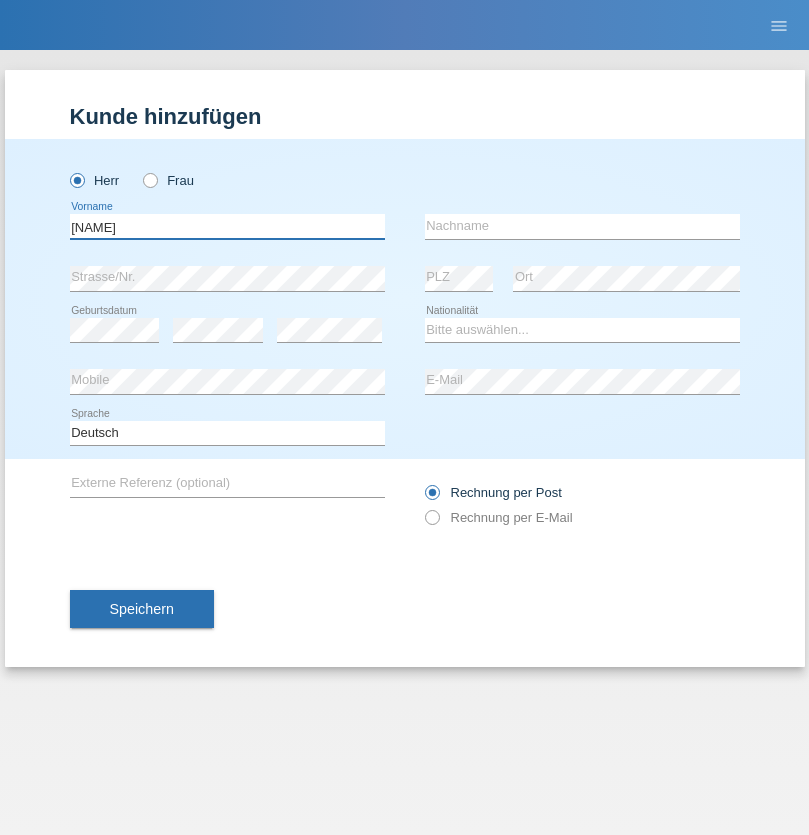 type on "Hugo" 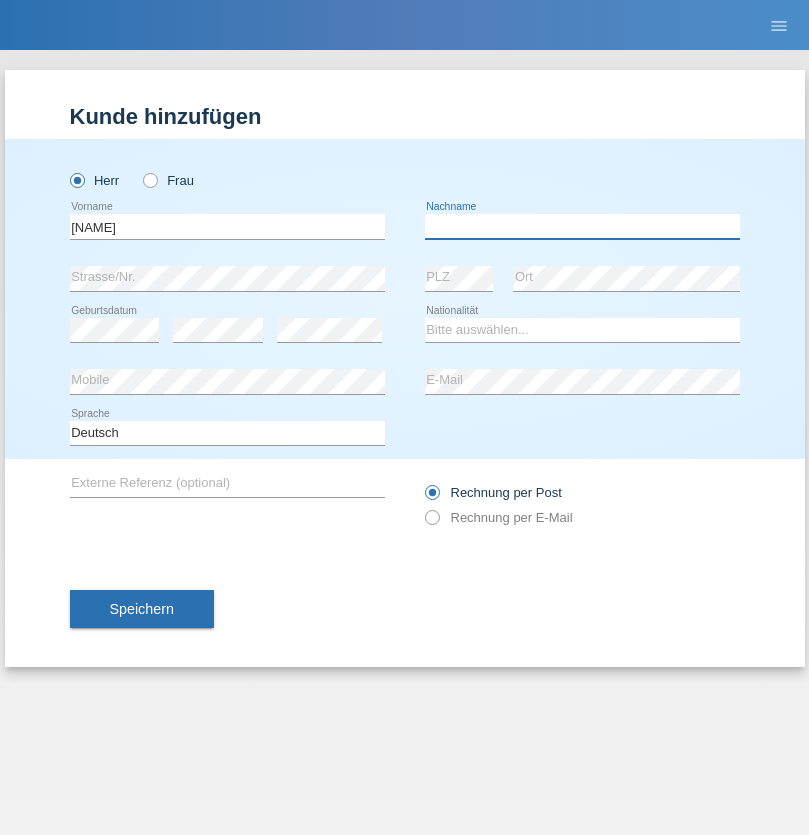 click at bounding box center [582, 226] 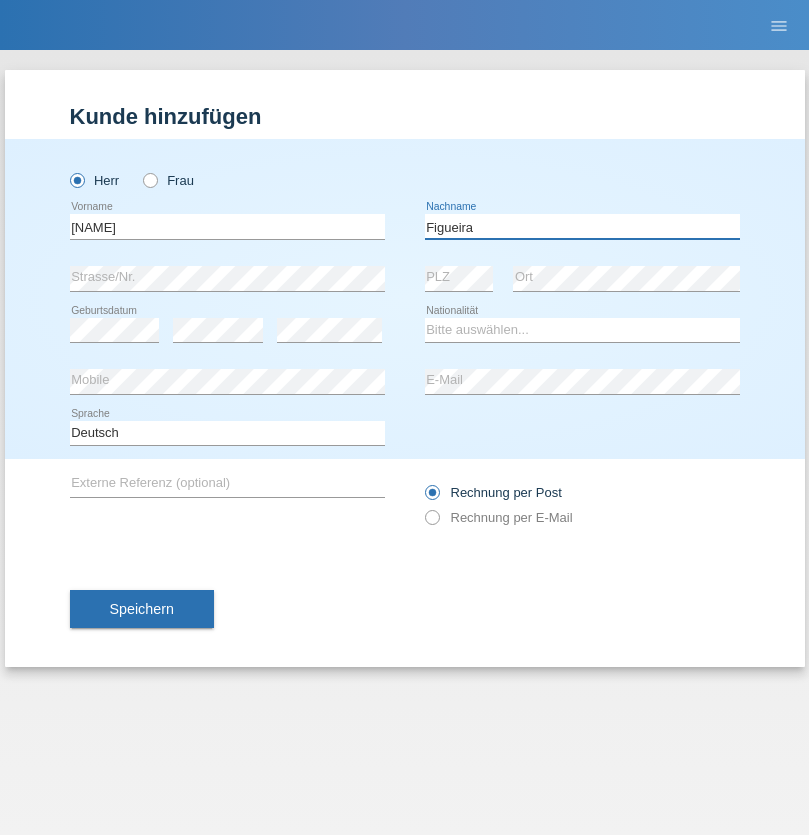 type on "Figueira" 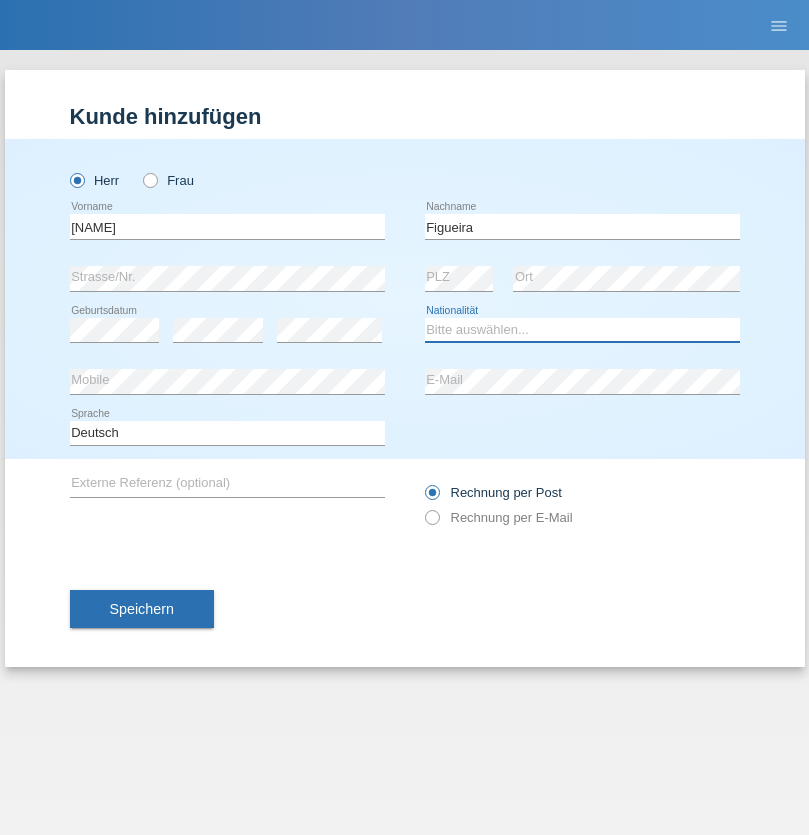 select on "PT" 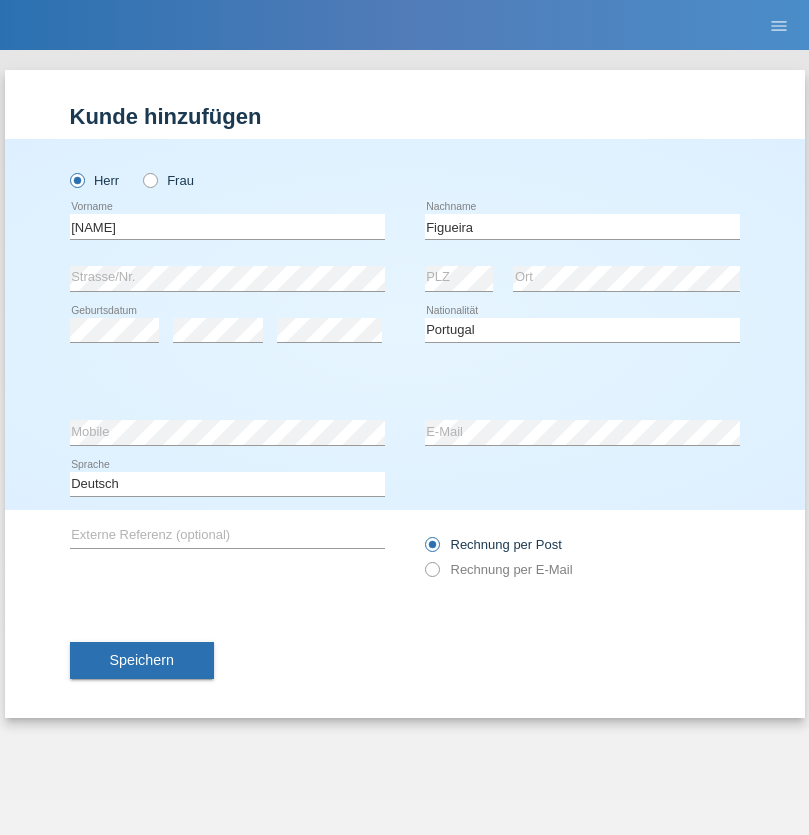 select on "C" 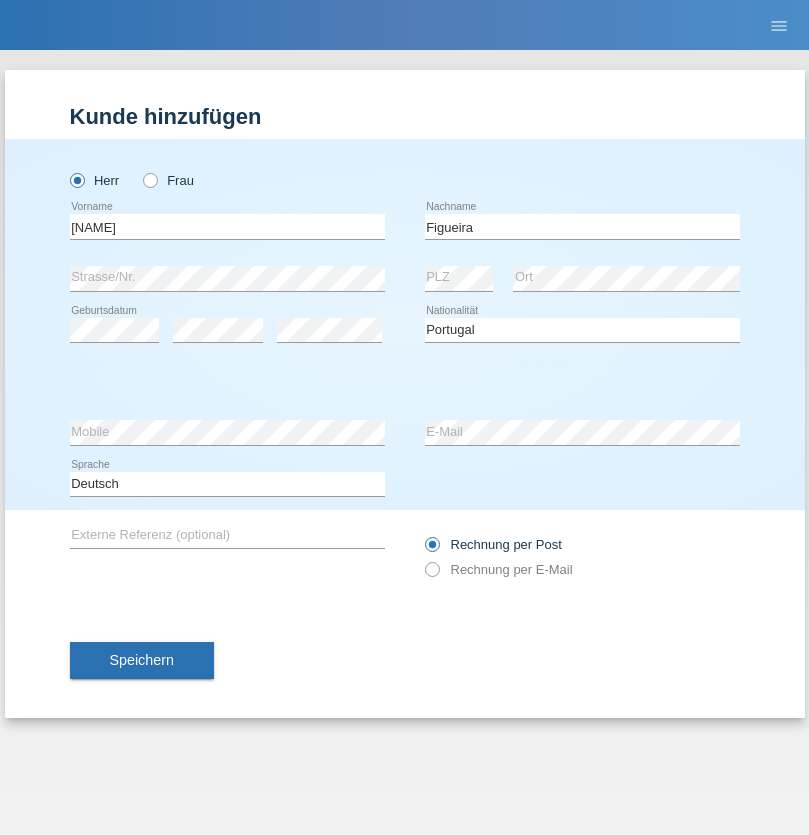 select on "04" 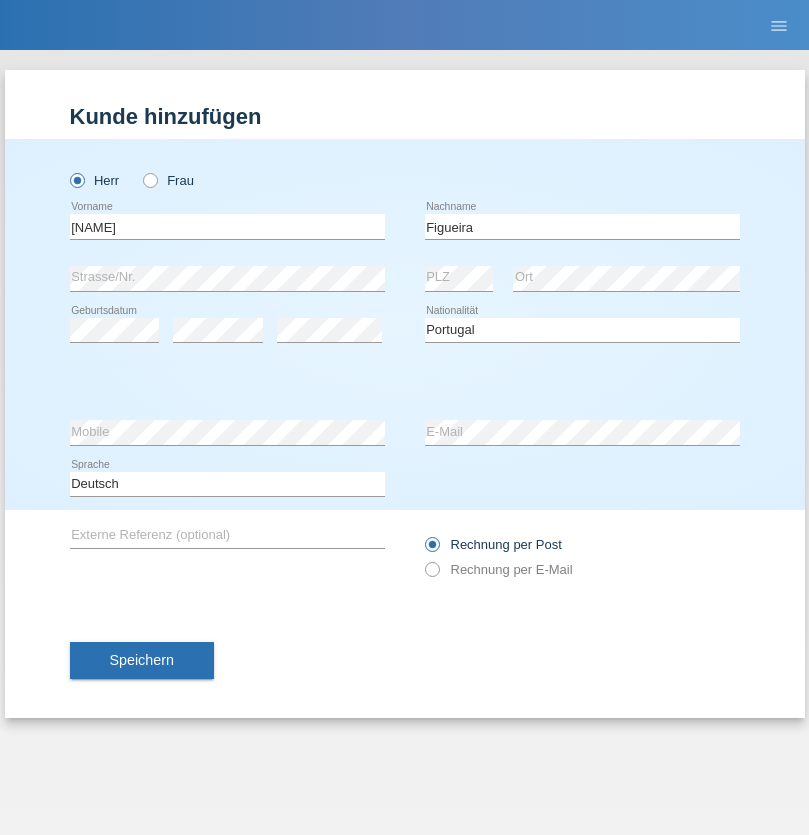 select on "02" 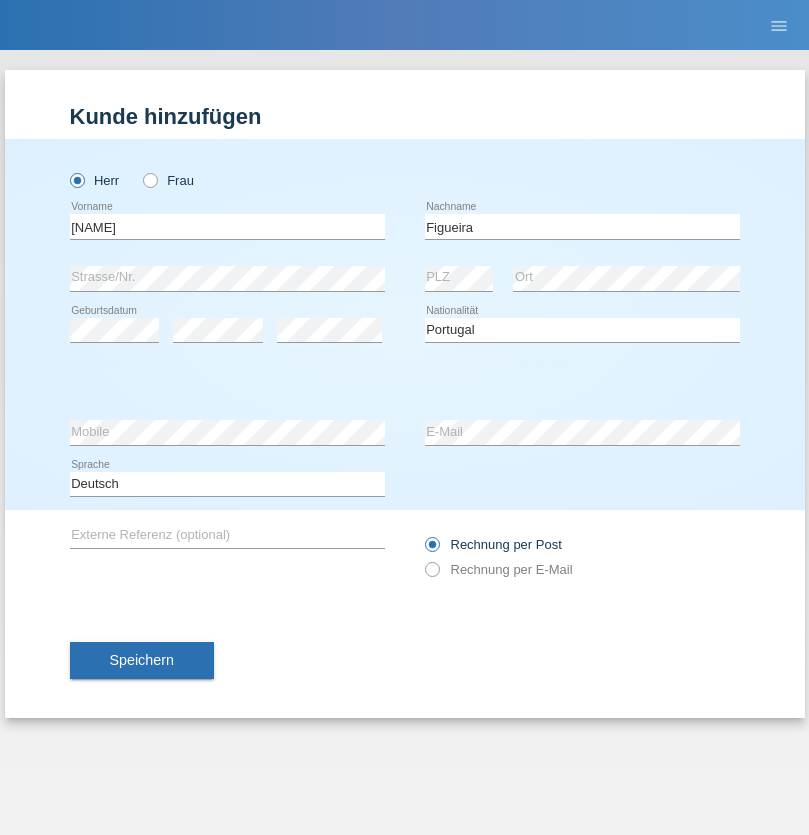 select on "2012" 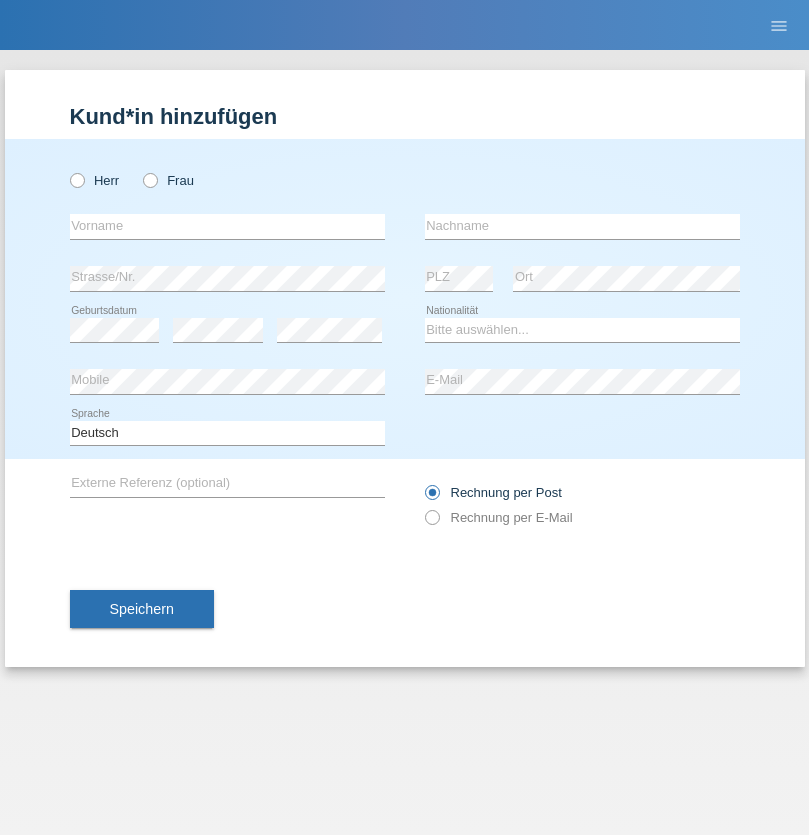 scroll, scrollTop: 0, scrollLeft: 0, axis: both 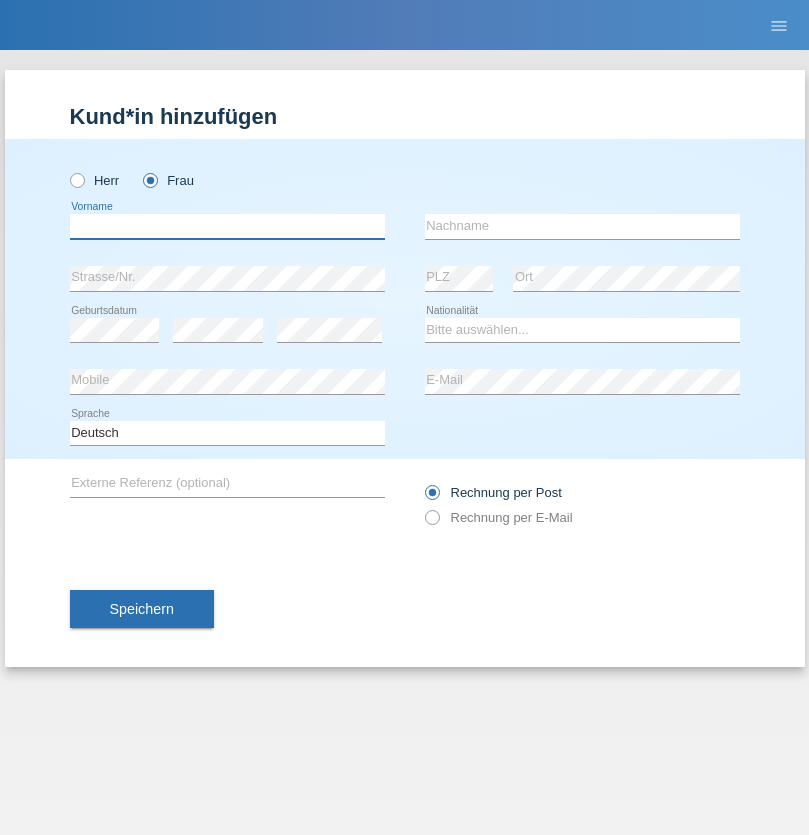click at bounding box center [227, 226] 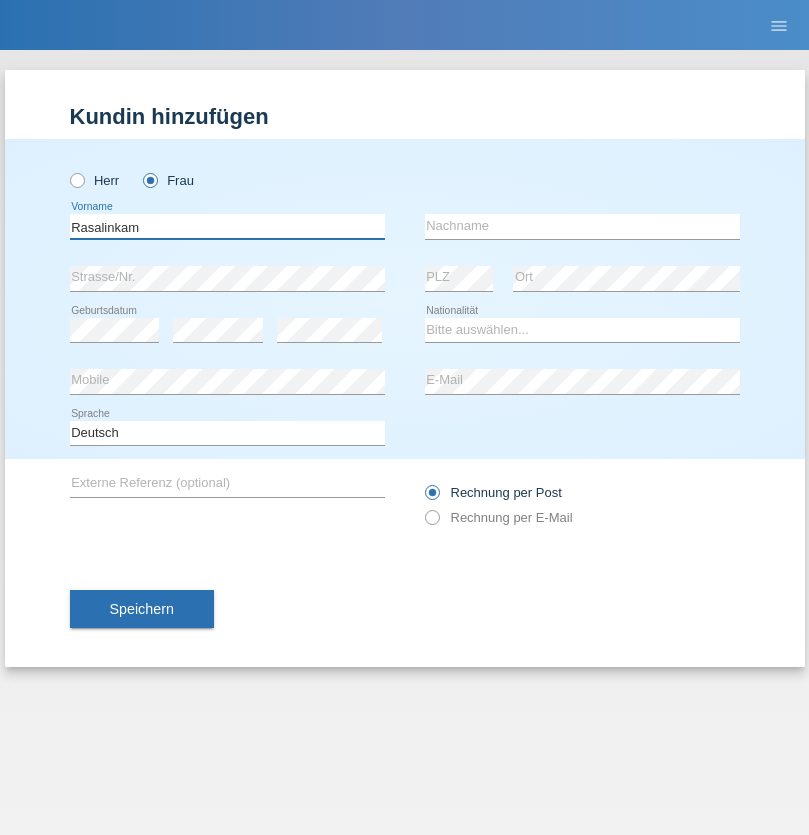 type on "Rasalinkam" 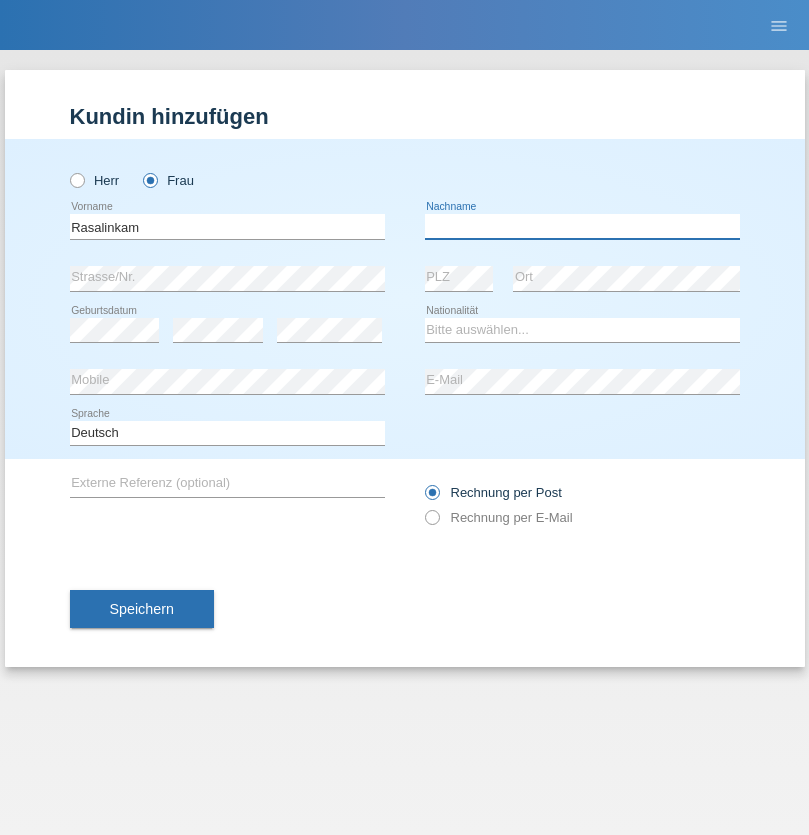 click at bounding box center [582, 226] 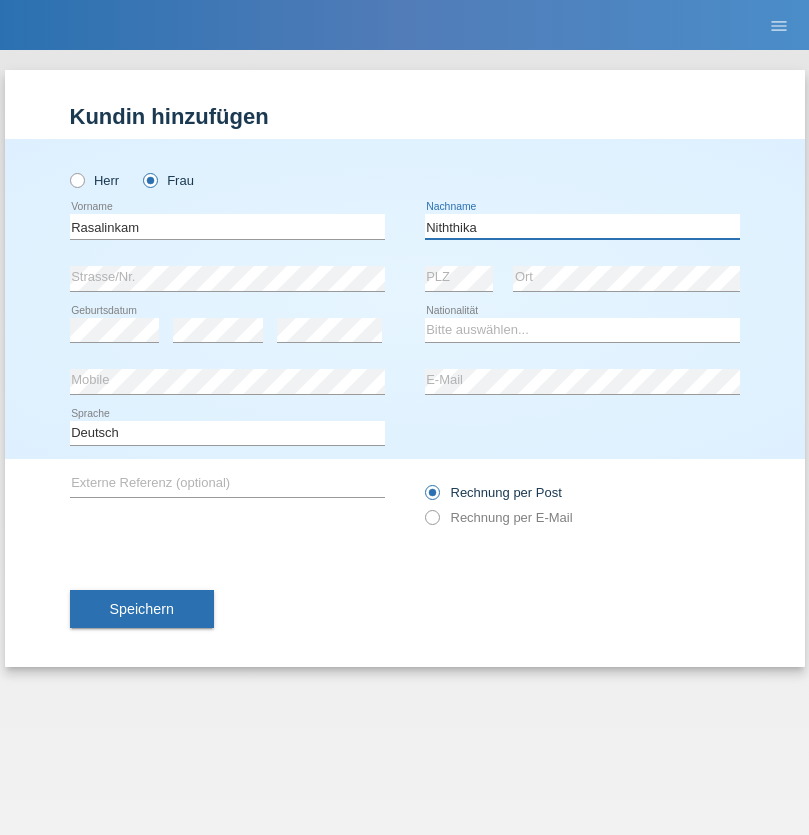 type on "Niththika" 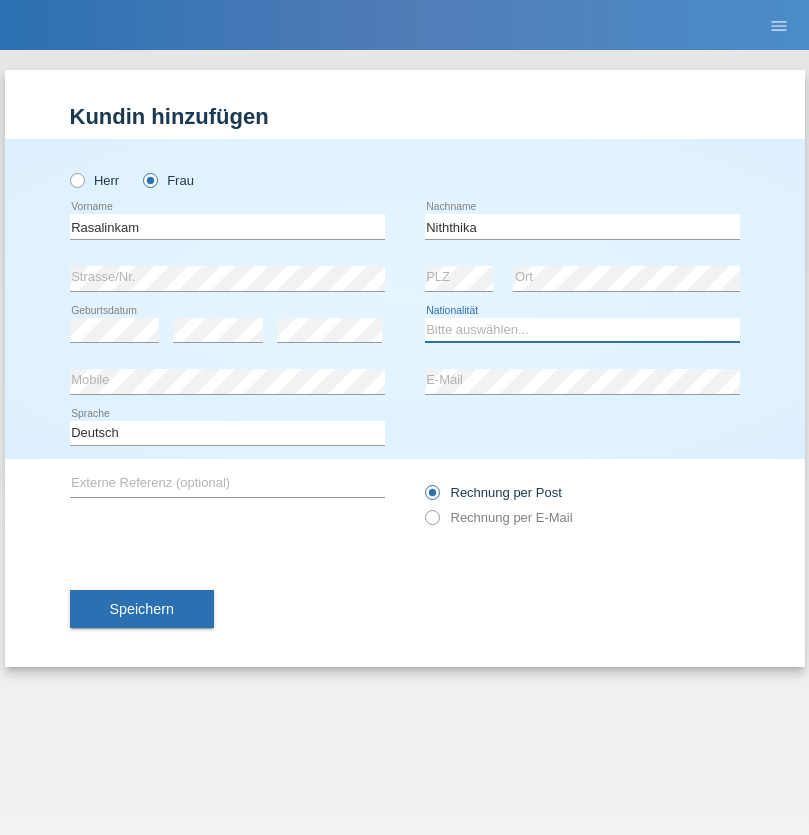 select on "LK" 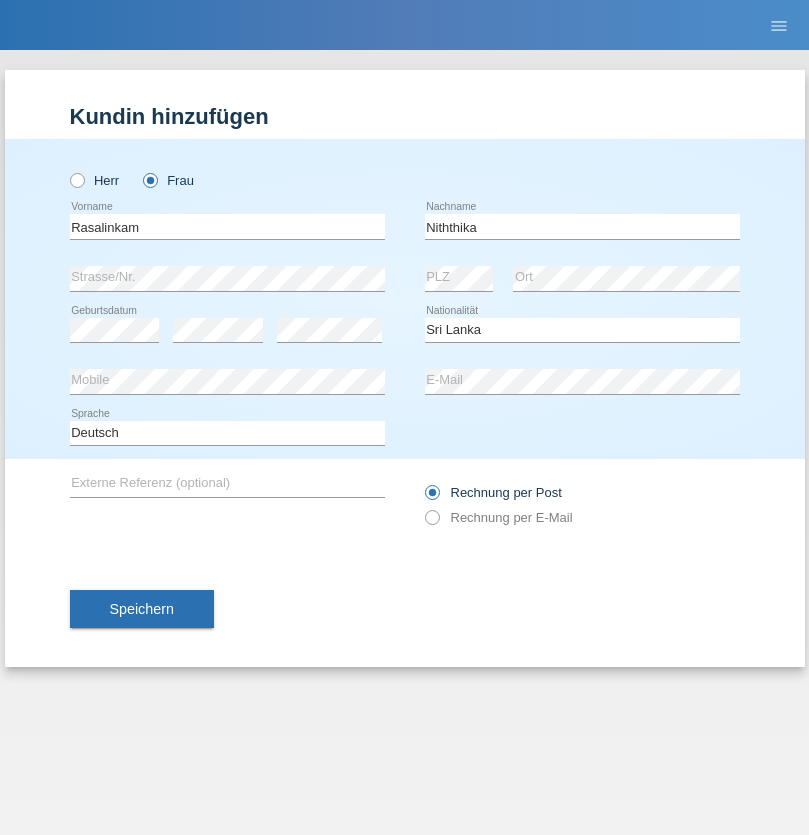 select on "C" 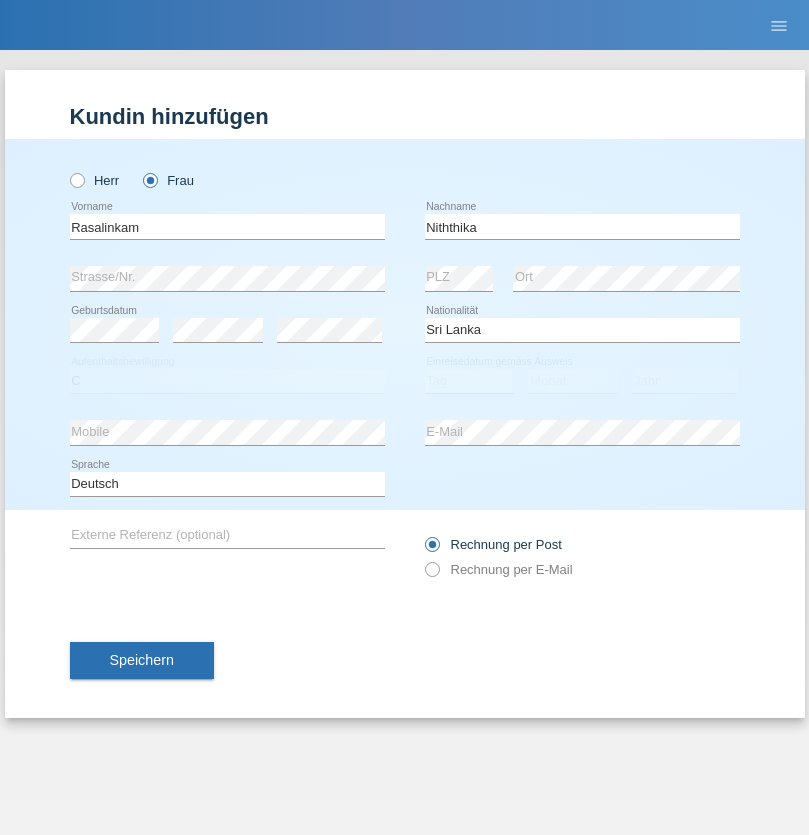 select on "04" 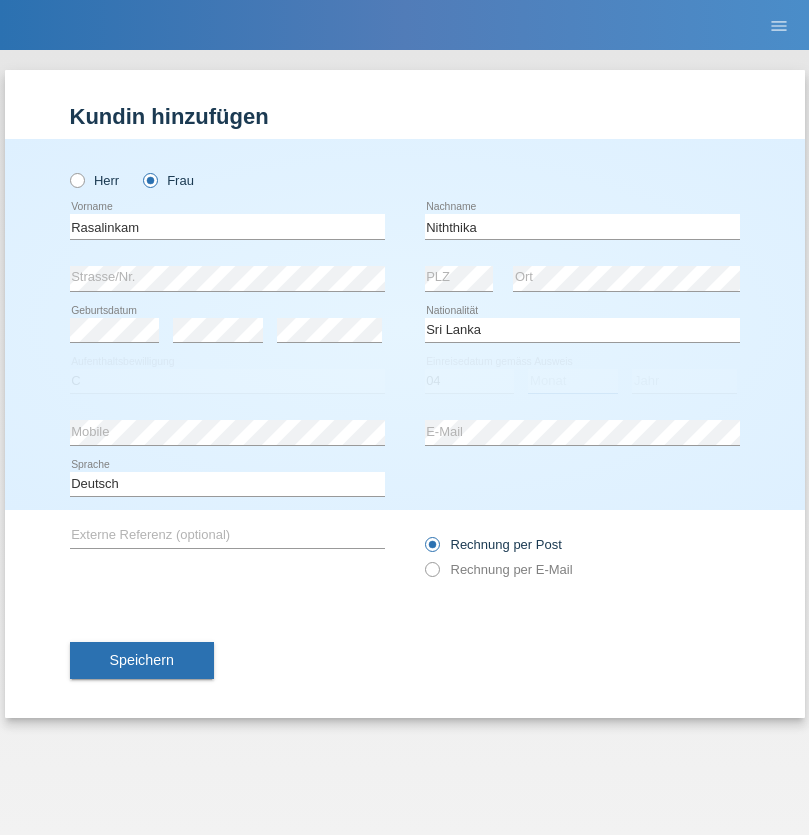 select on "08" 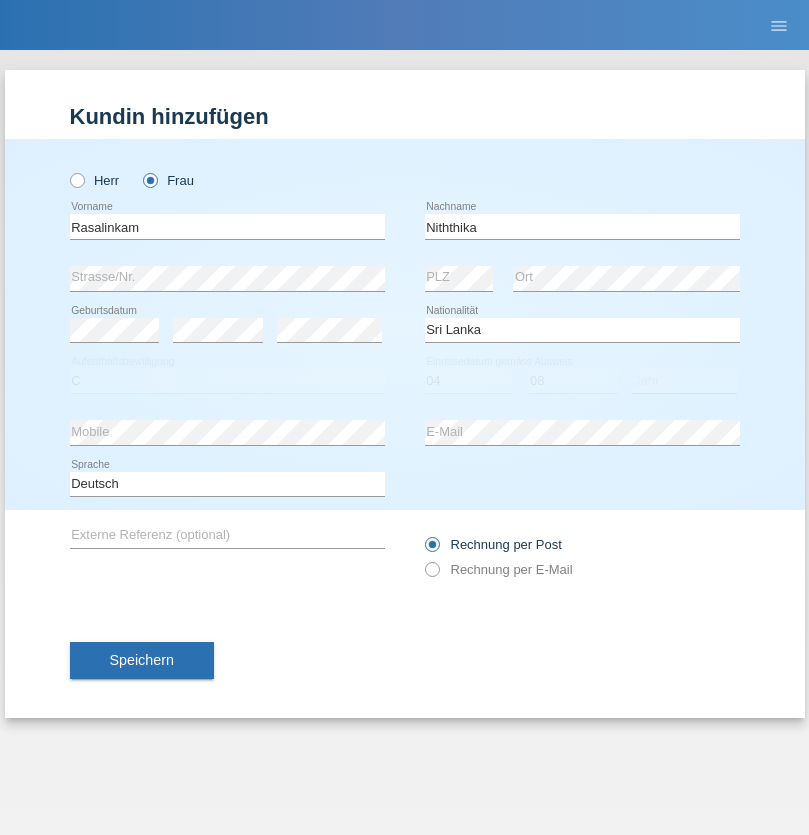 select on "2021" 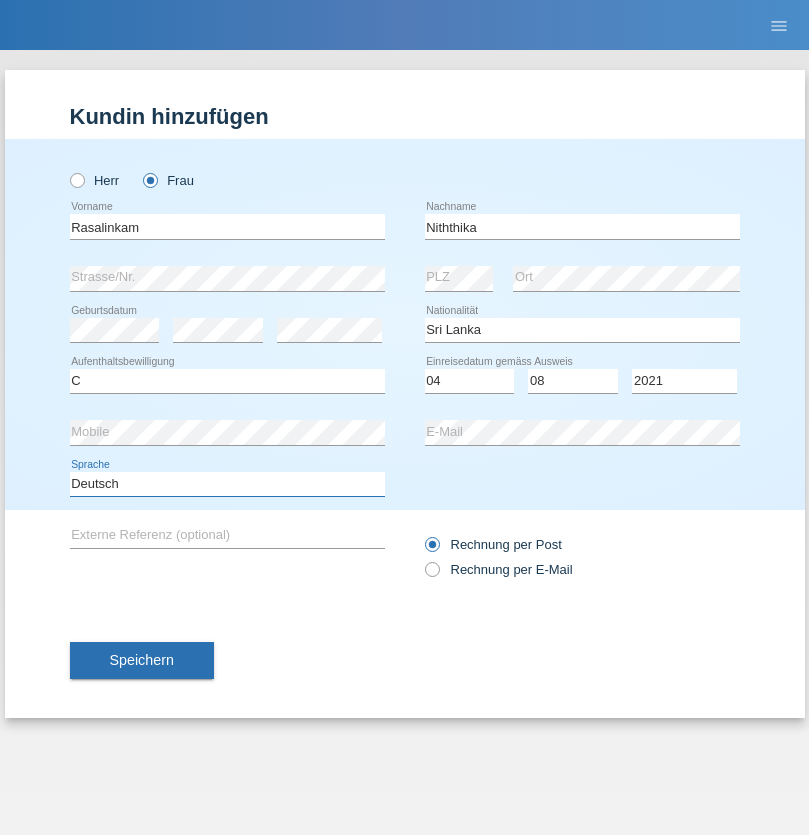 select on "en" 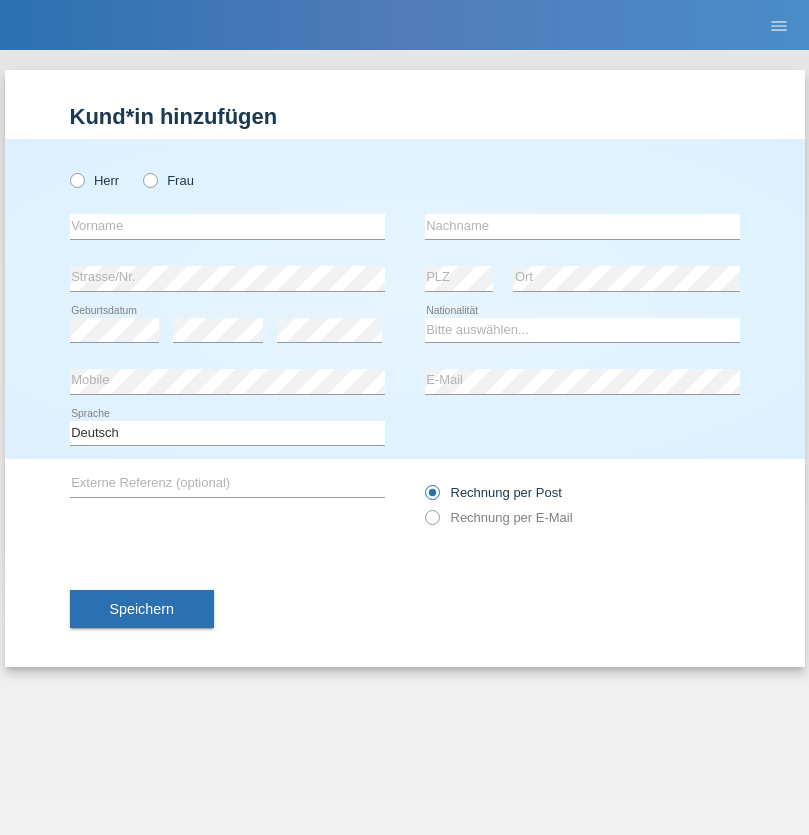 scroll, scrollTop: 0, scrollLeft: 0, axis: both 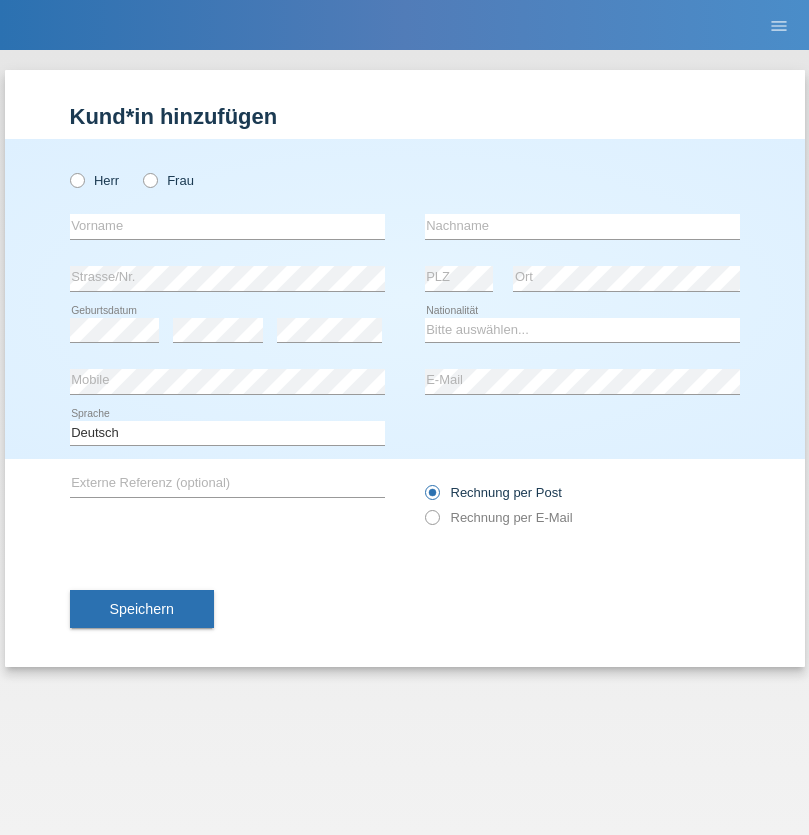 radio on "true" 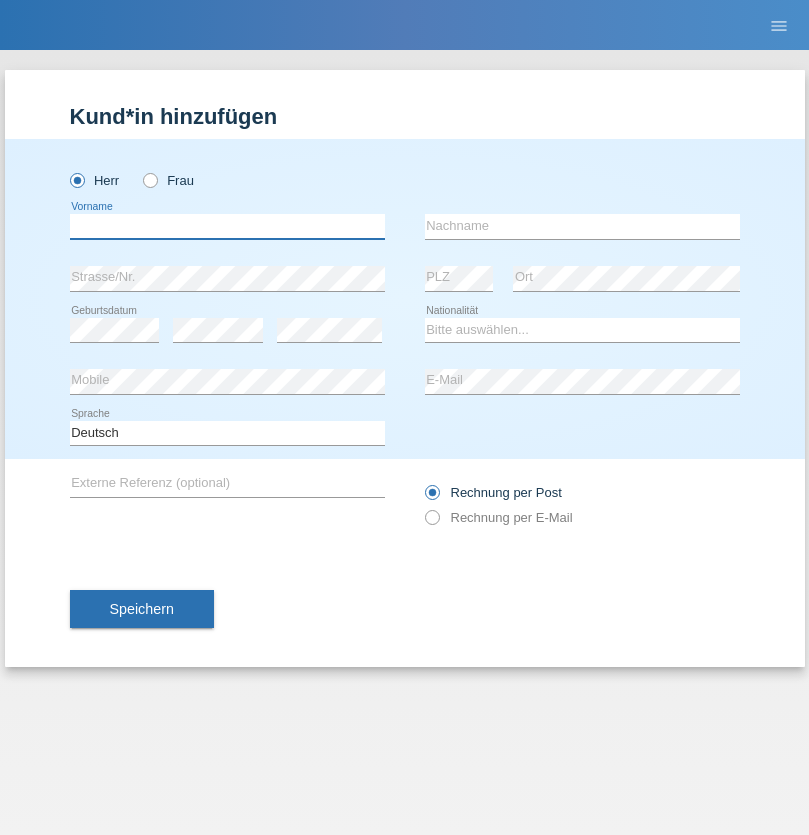 click at bounding box center (227, 226) 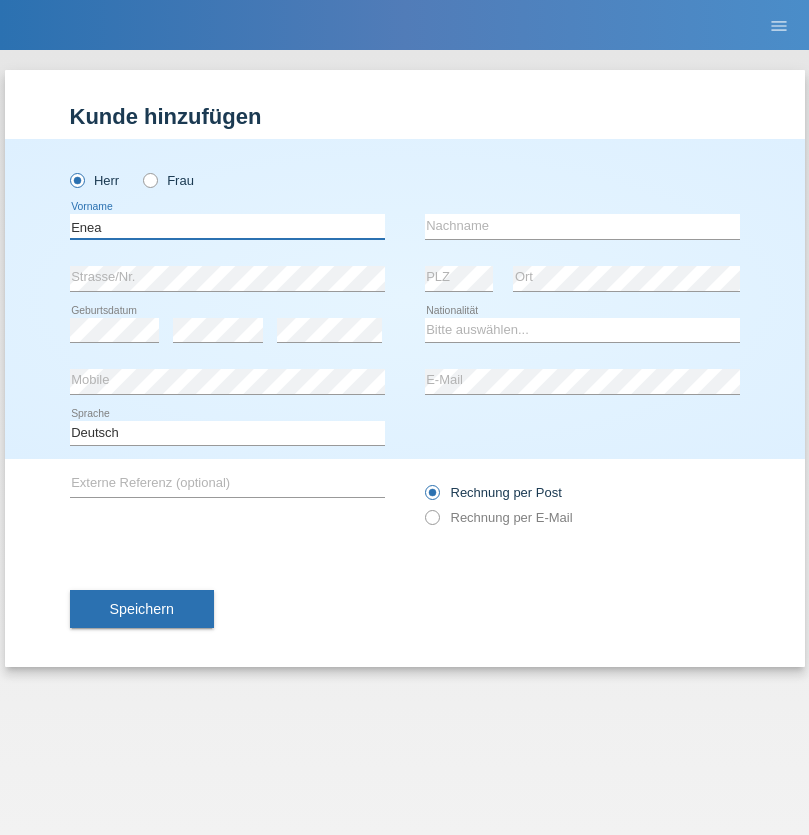 type on "Enea" 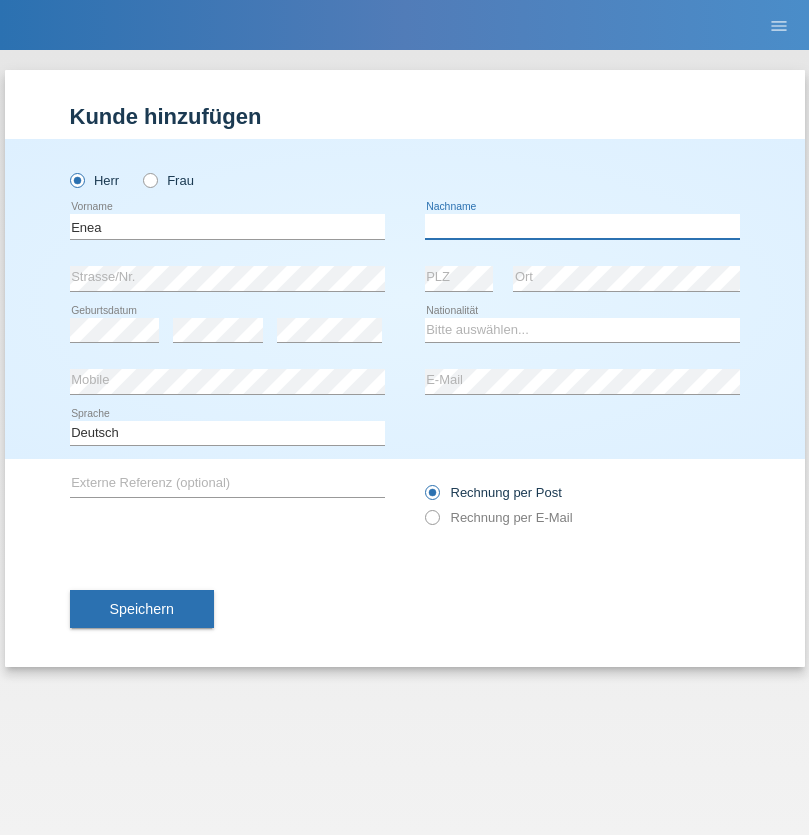 click at bounding box center (582, 226) 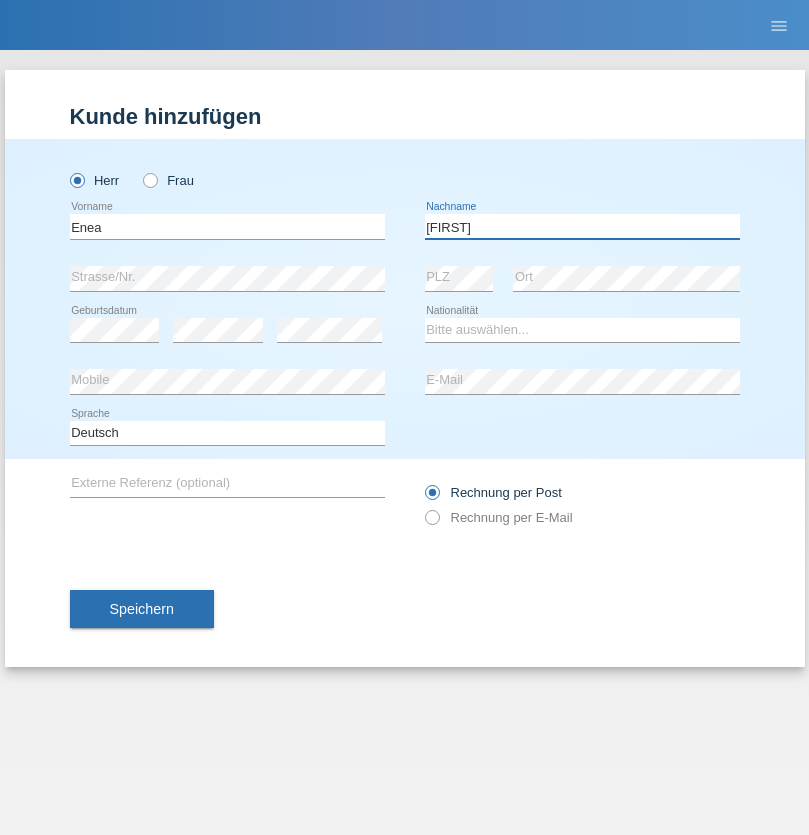 type on "Andrei" 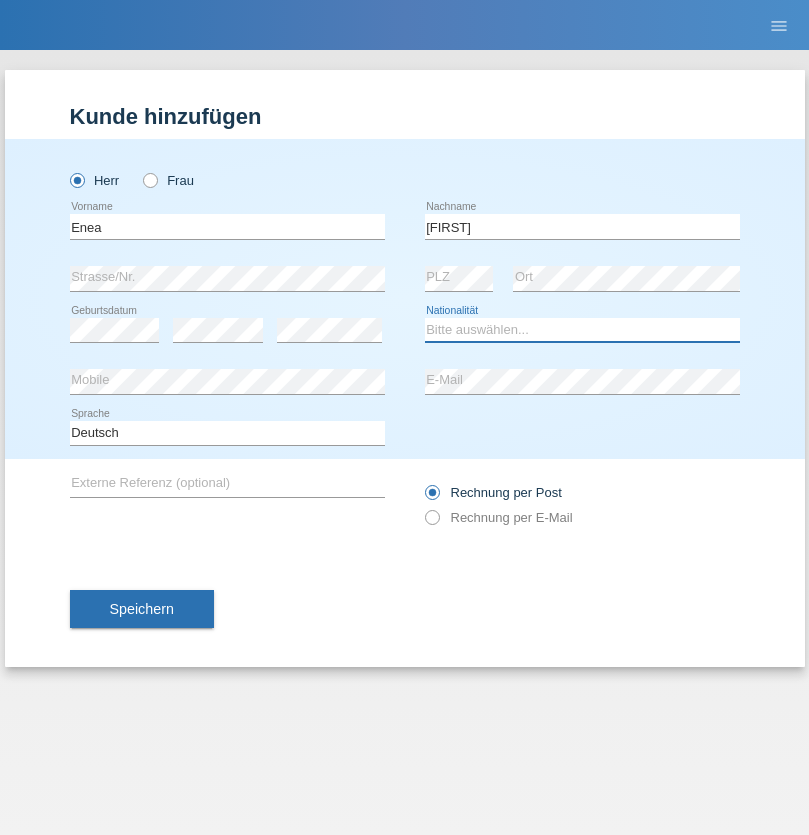 select on "OM" 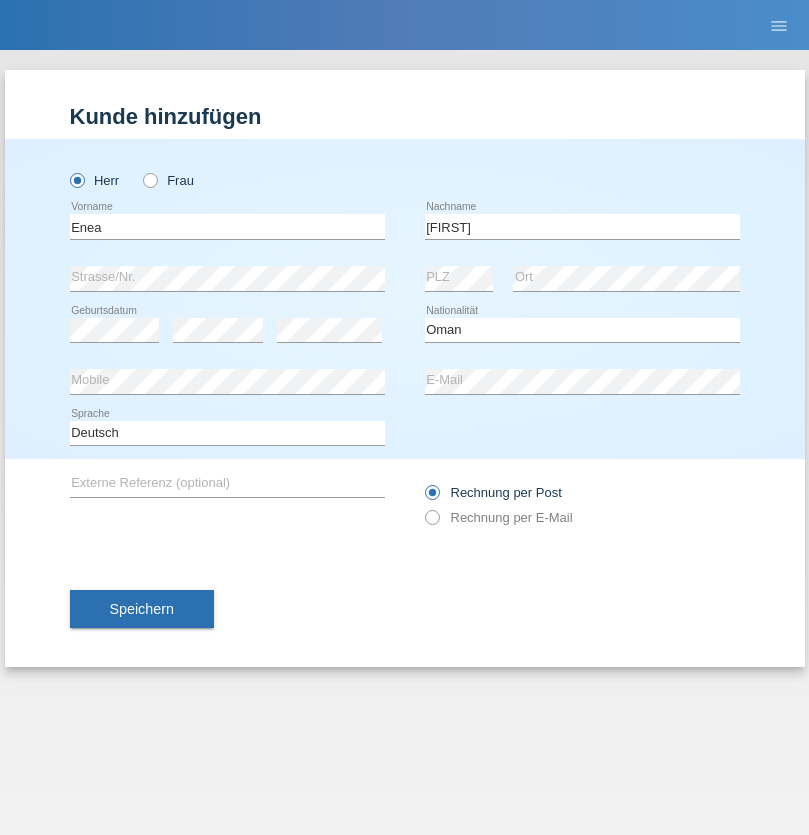 select on "C" 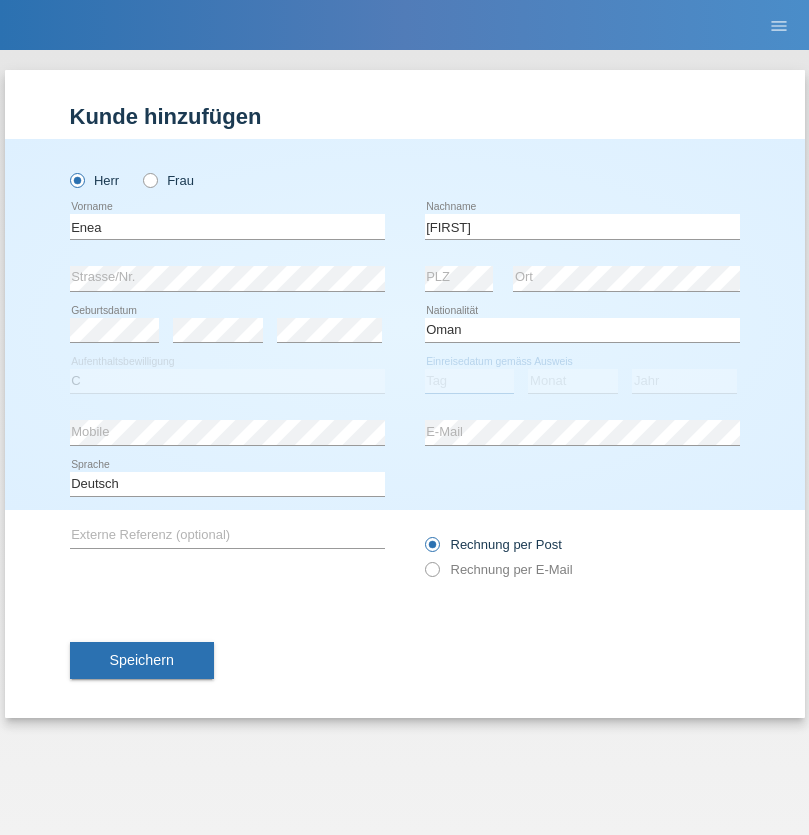 select on "17" 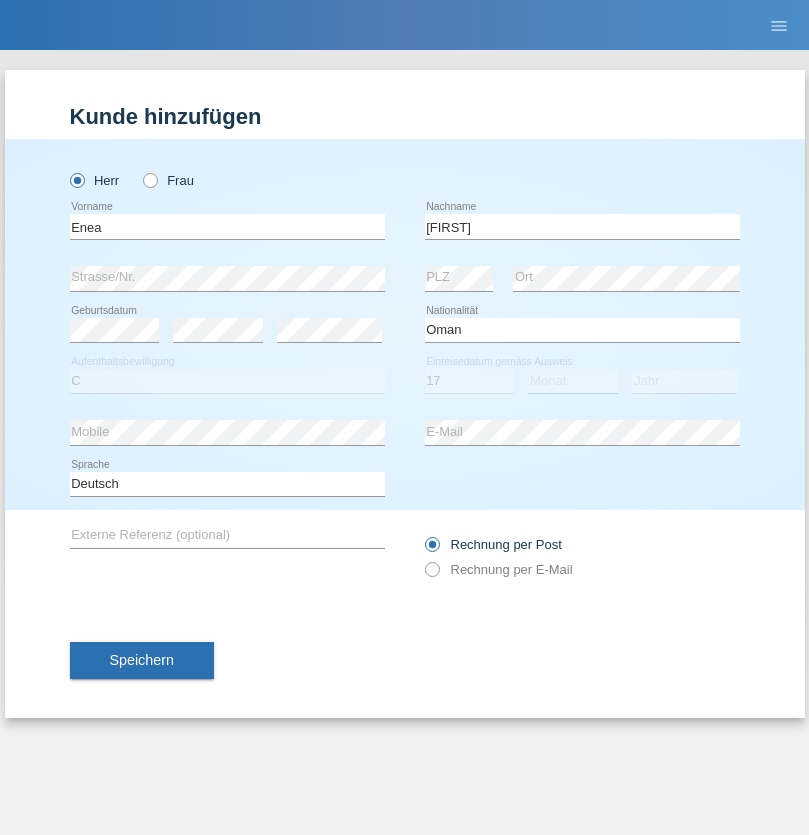 select on "06" 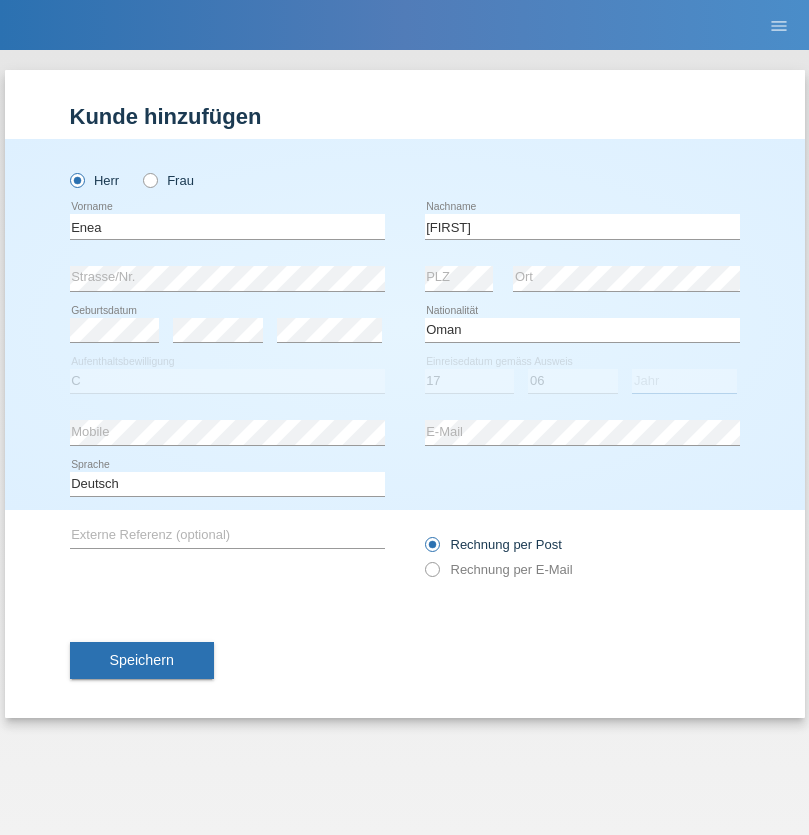 select on "2021" 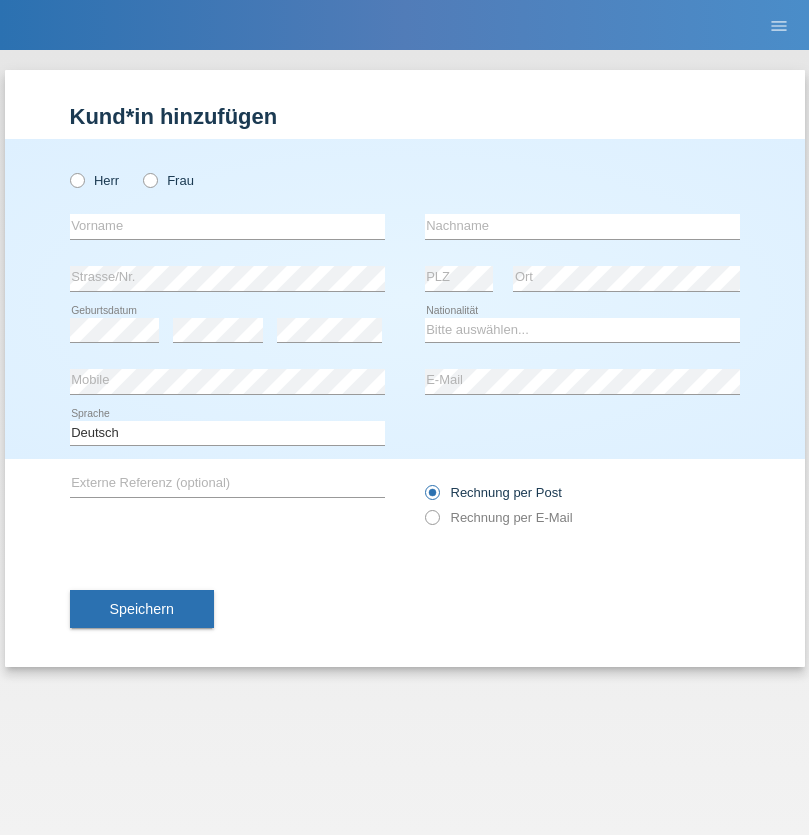 scroll, scrollTop: 0, scrollLeft: 0, axis: both 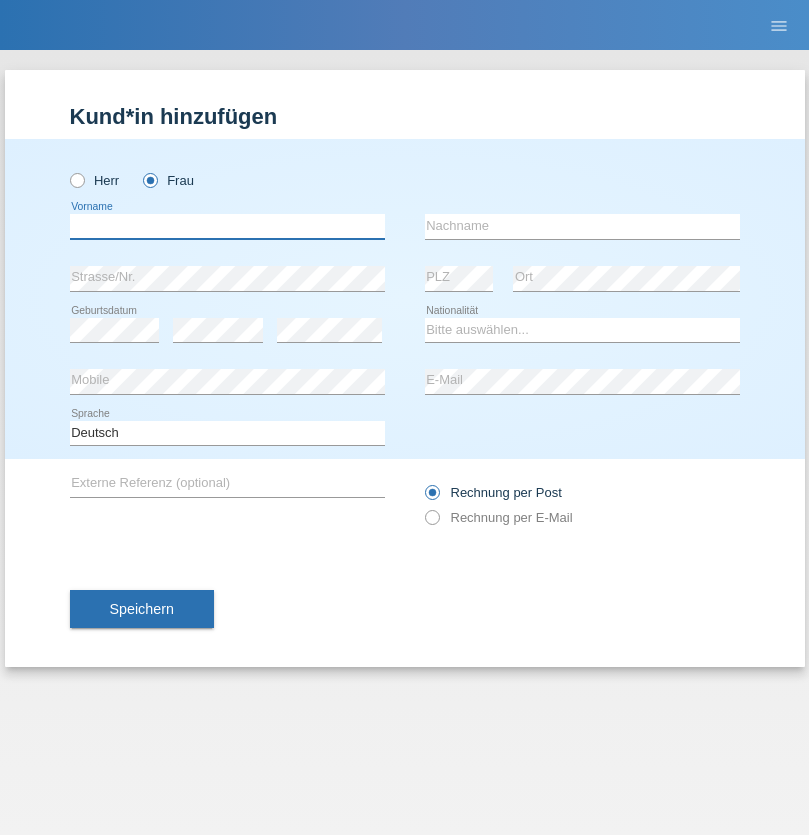 click at bounding box center [227, 226] 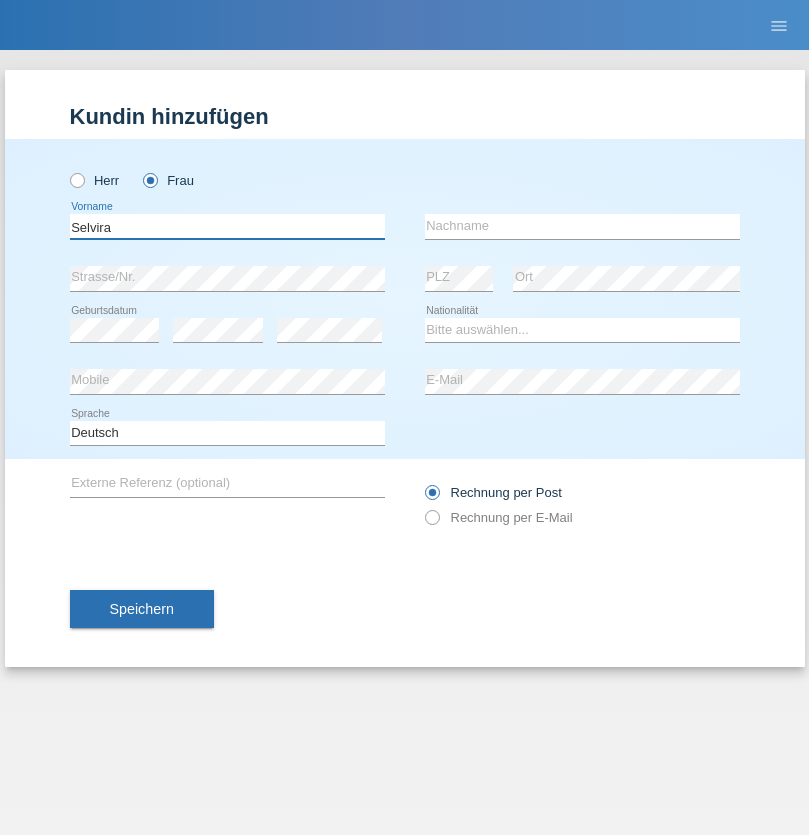 type on "Selvira" 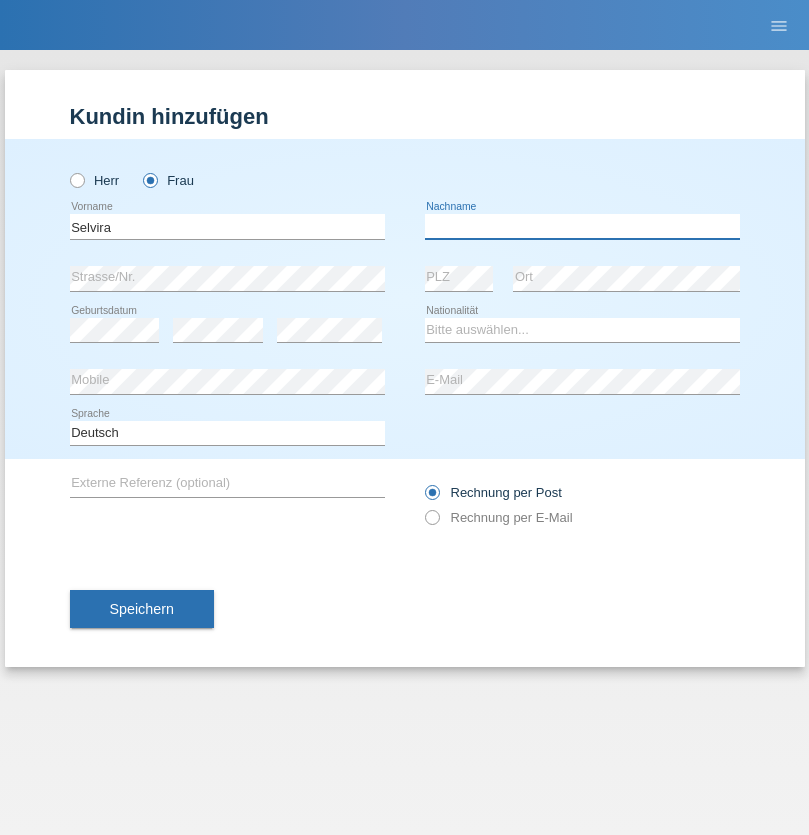 click at bounding box center (582, 226) 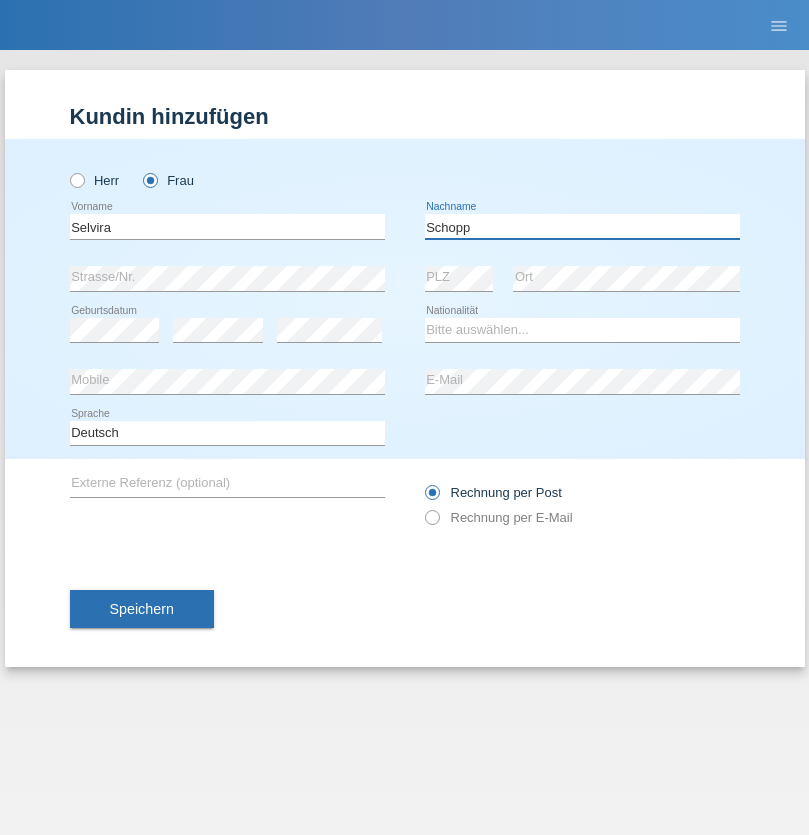 type on "Schopp" 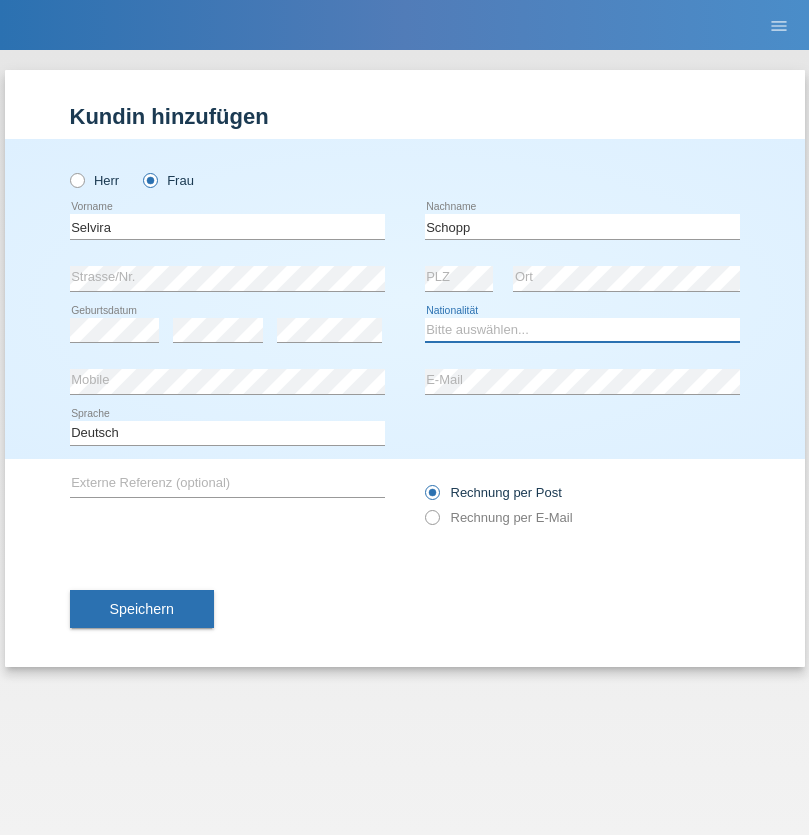 select on "CH" 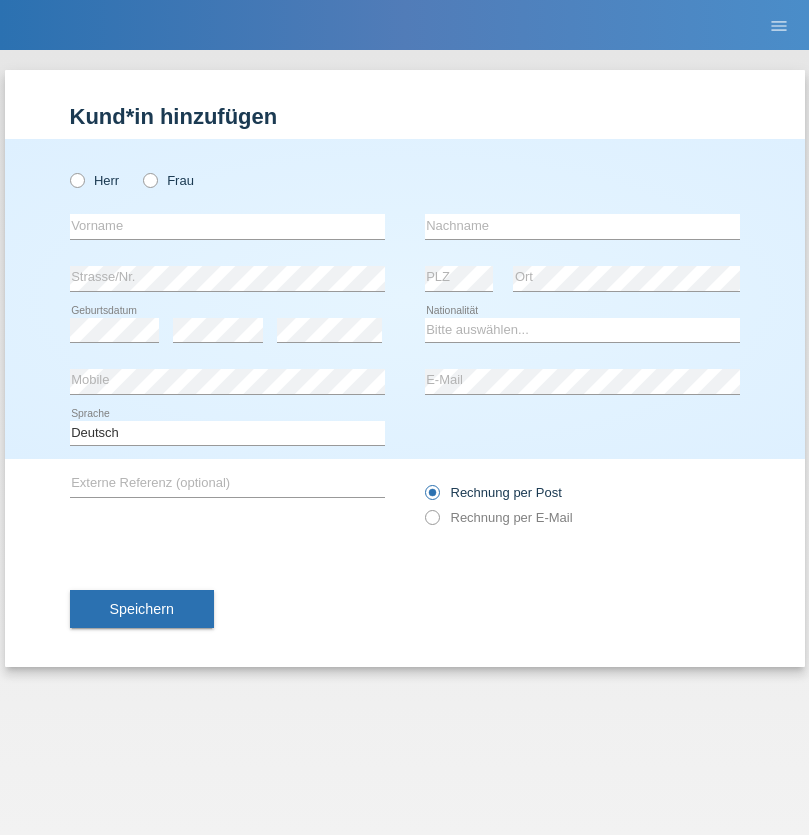 scroll, scrollTop: 0, scrollLeft: 0, axis: both 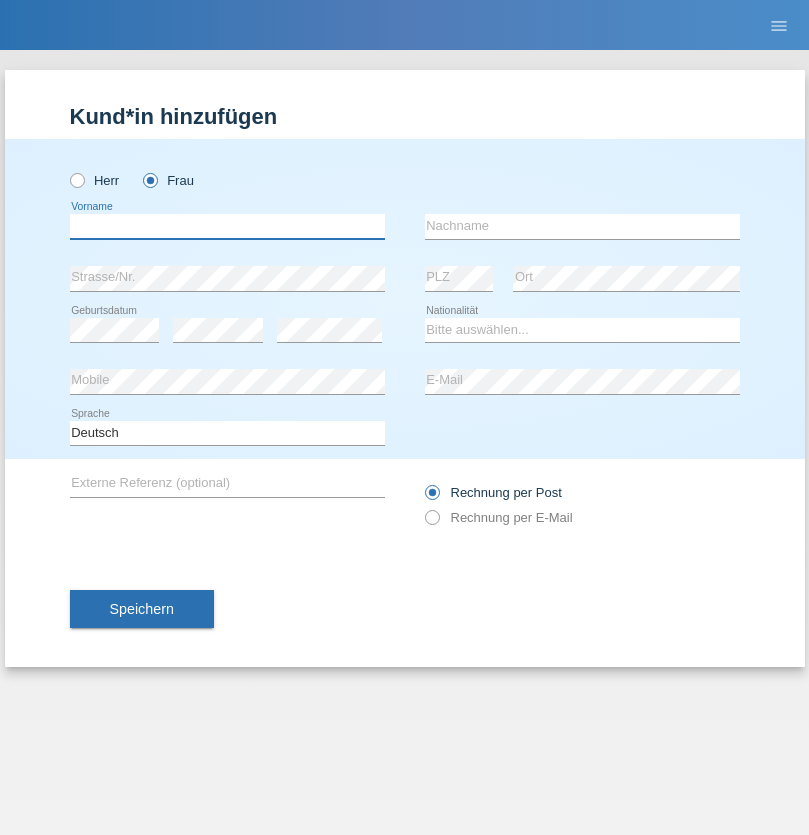 click at bounding box center (227, 226) 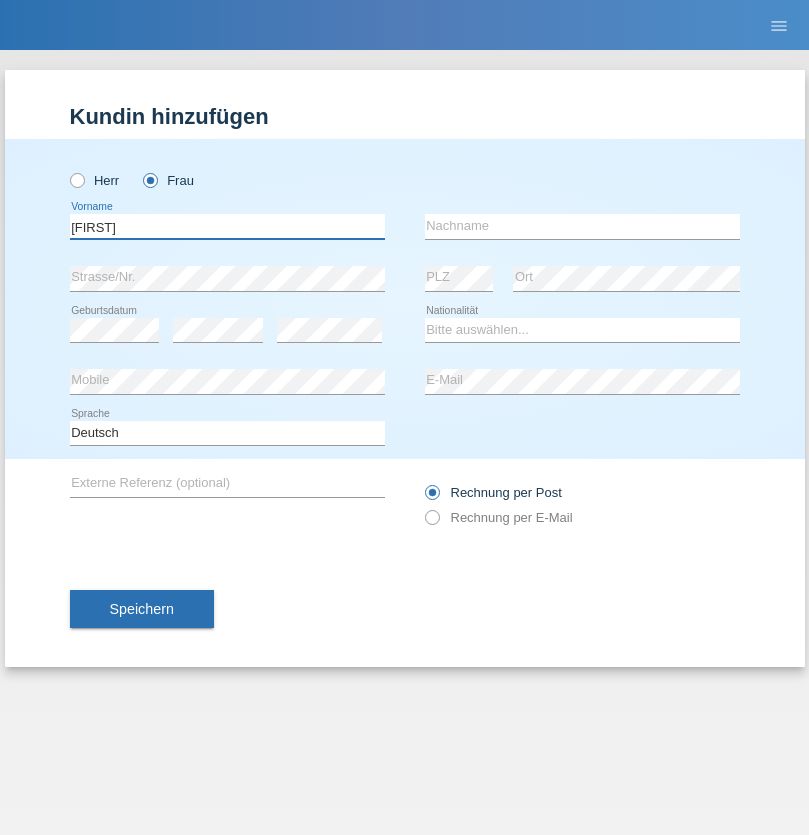 type on "[FIRST]" 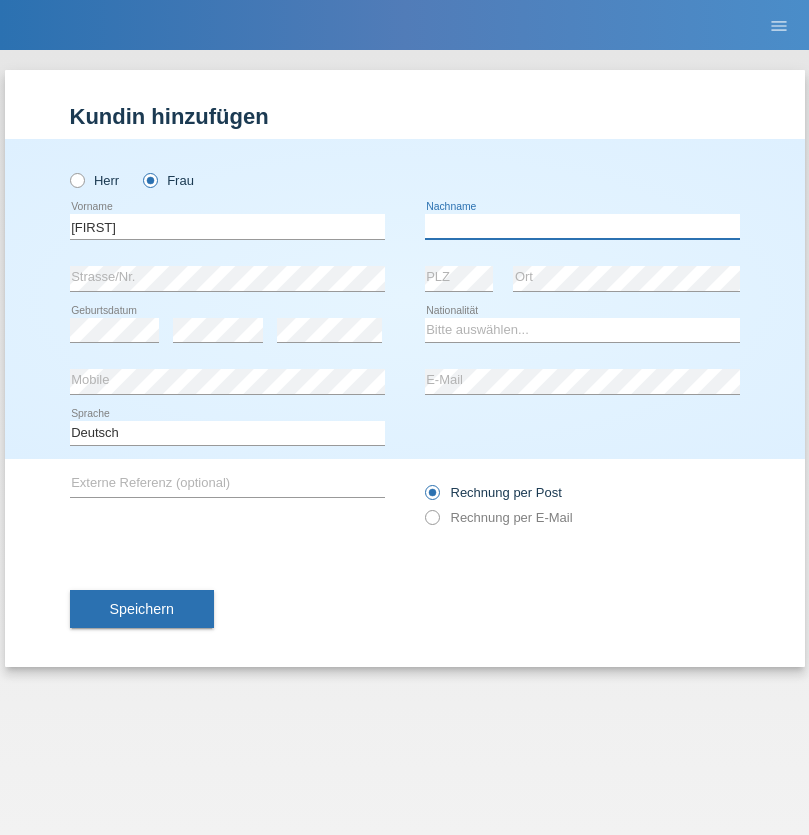 click at bounding box center [582, 226] 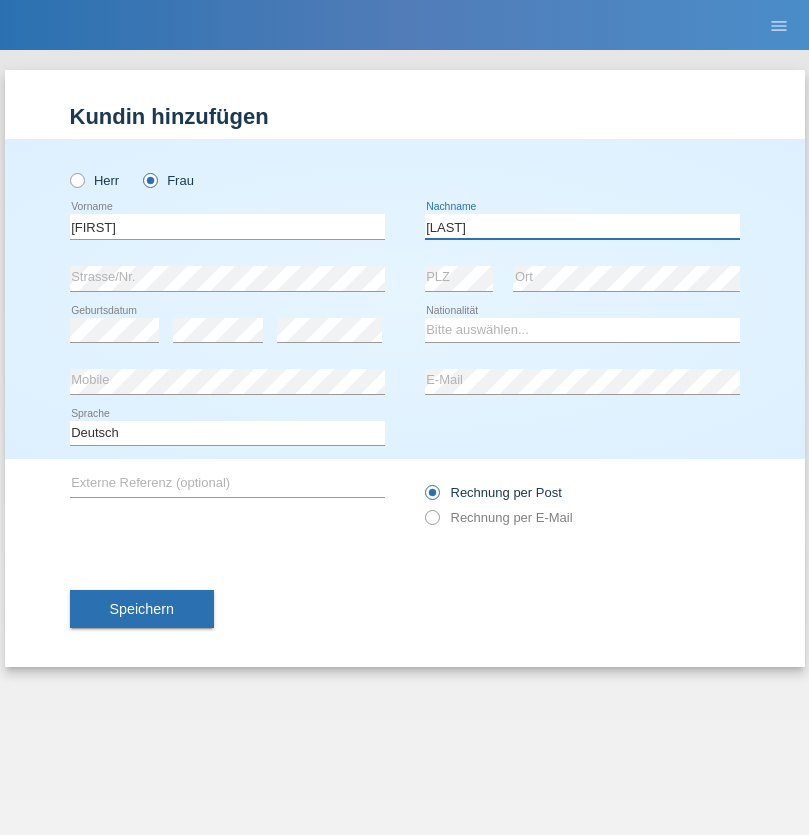 type on "[LAST]" 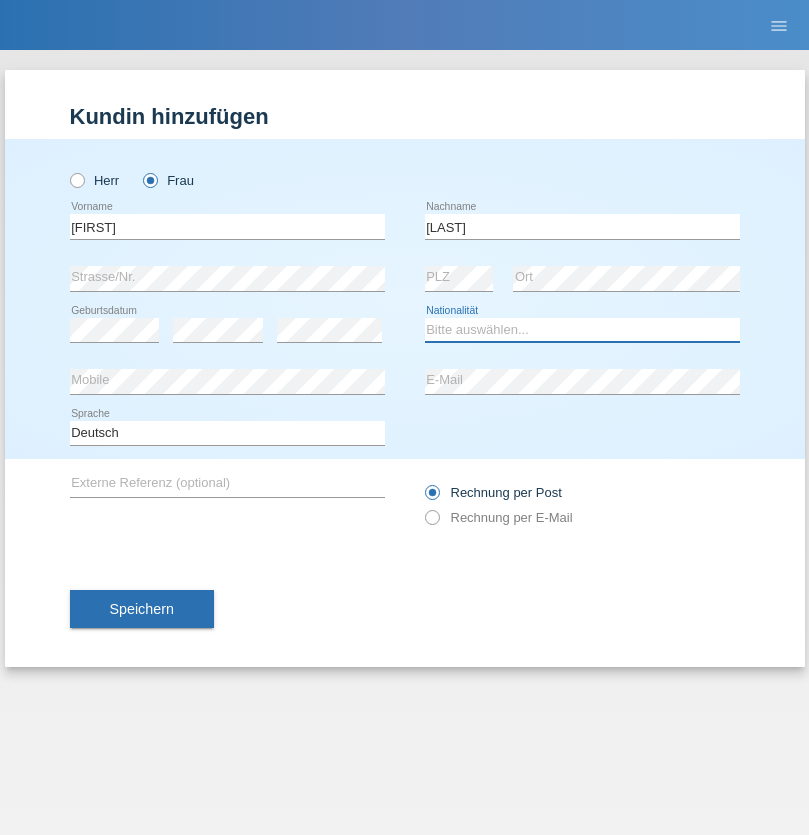 select on "SK" 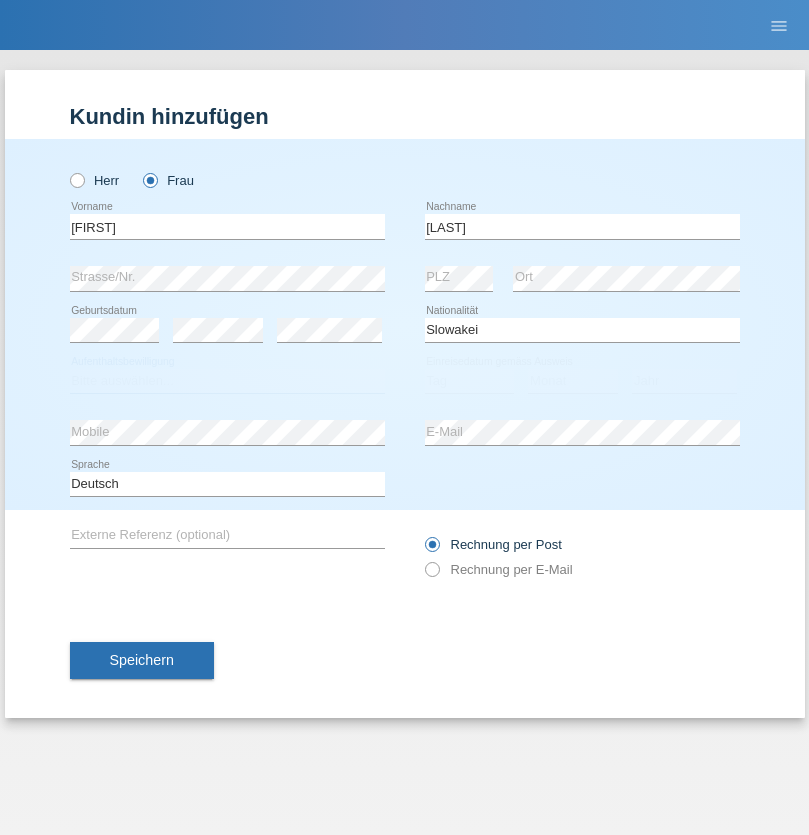 select on "C" 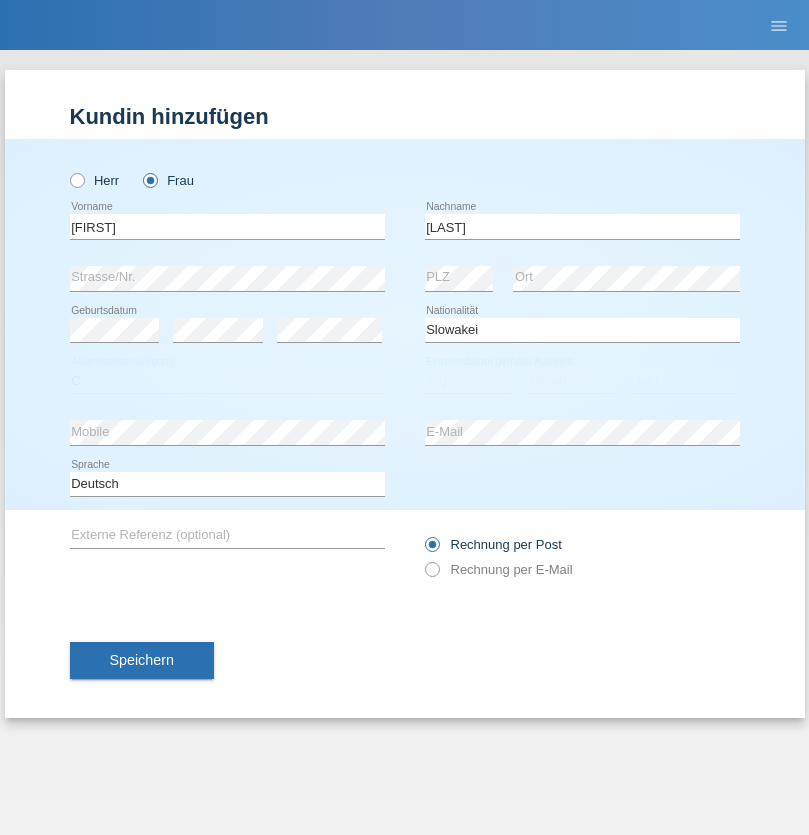 select on "05" 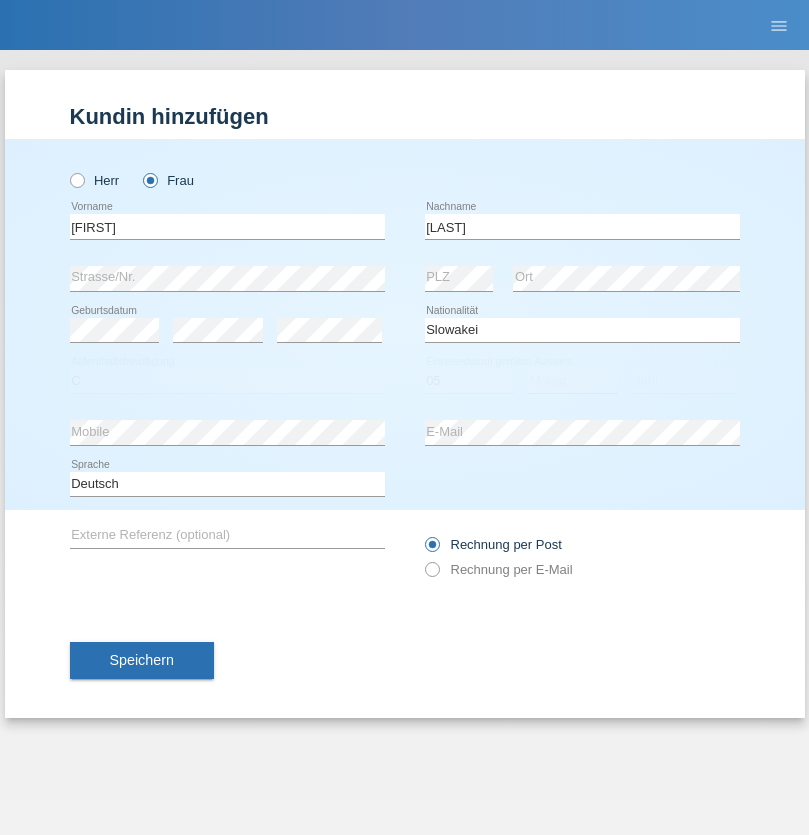 select on "04" 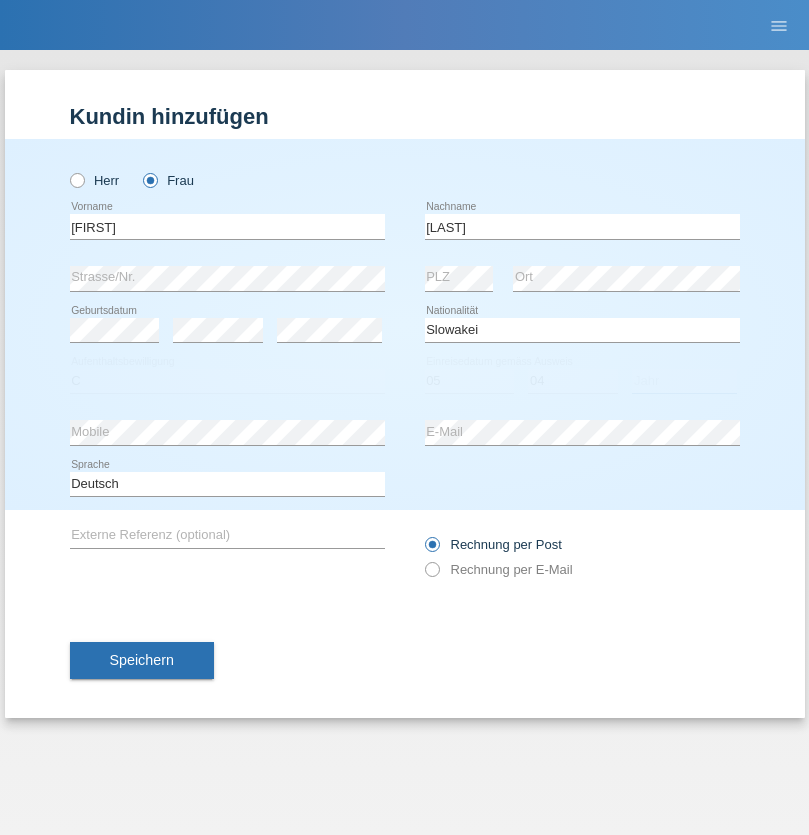 select on "2014" 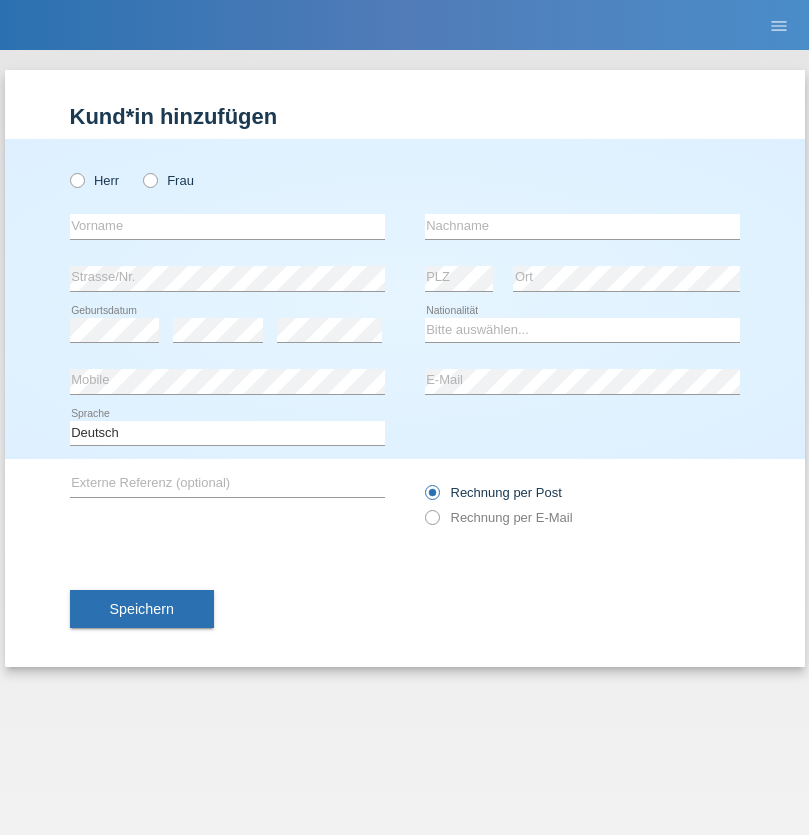 scroll, scrollTop: 0, scrollLeft: 0, axis: both 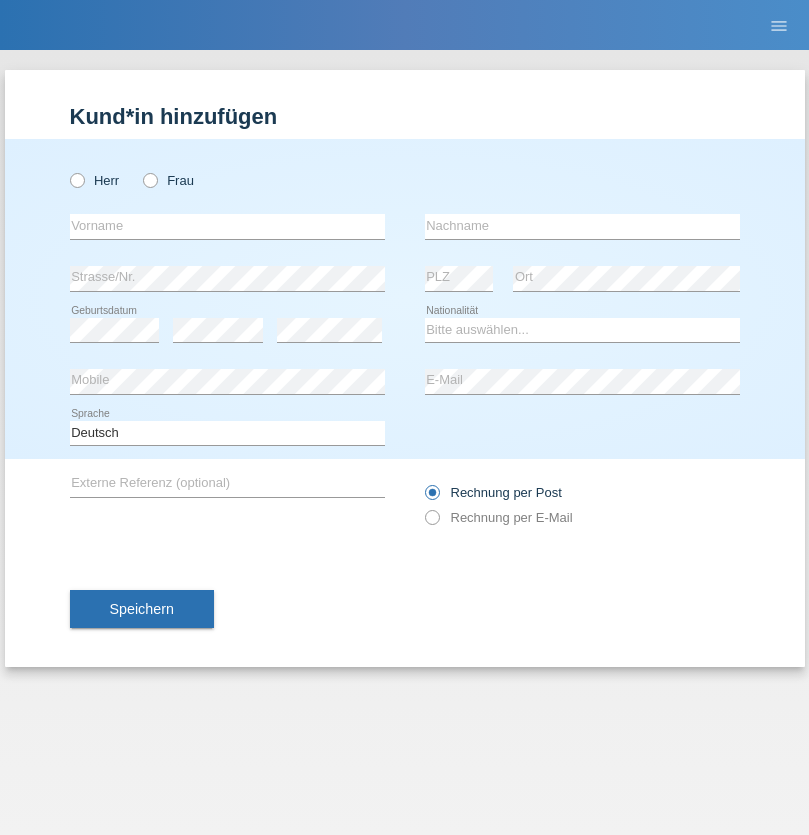 radio on "true" 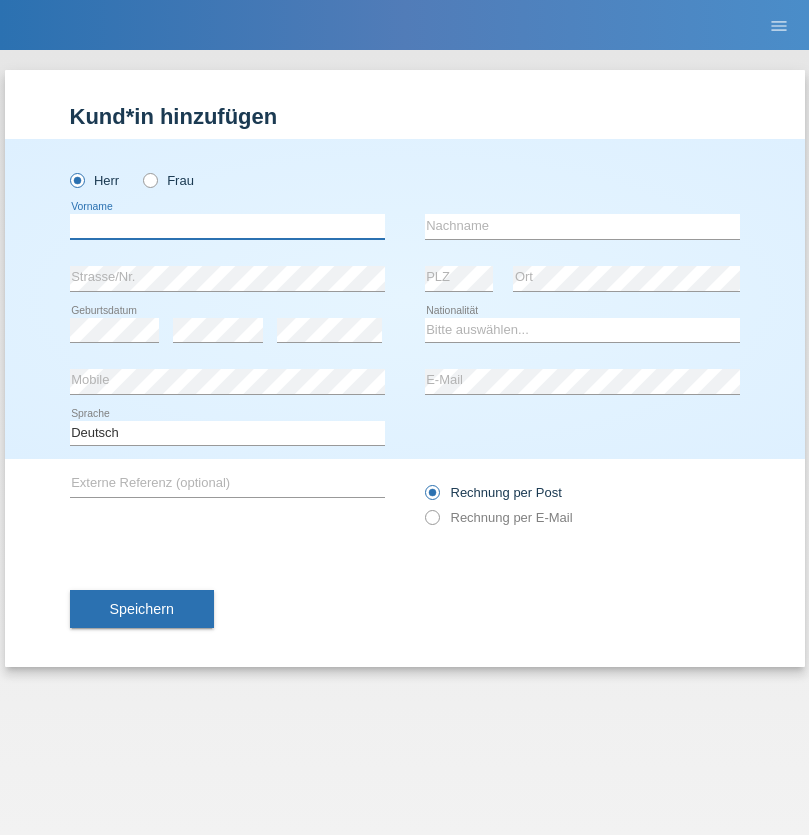 click at bounding box center [227, 226] 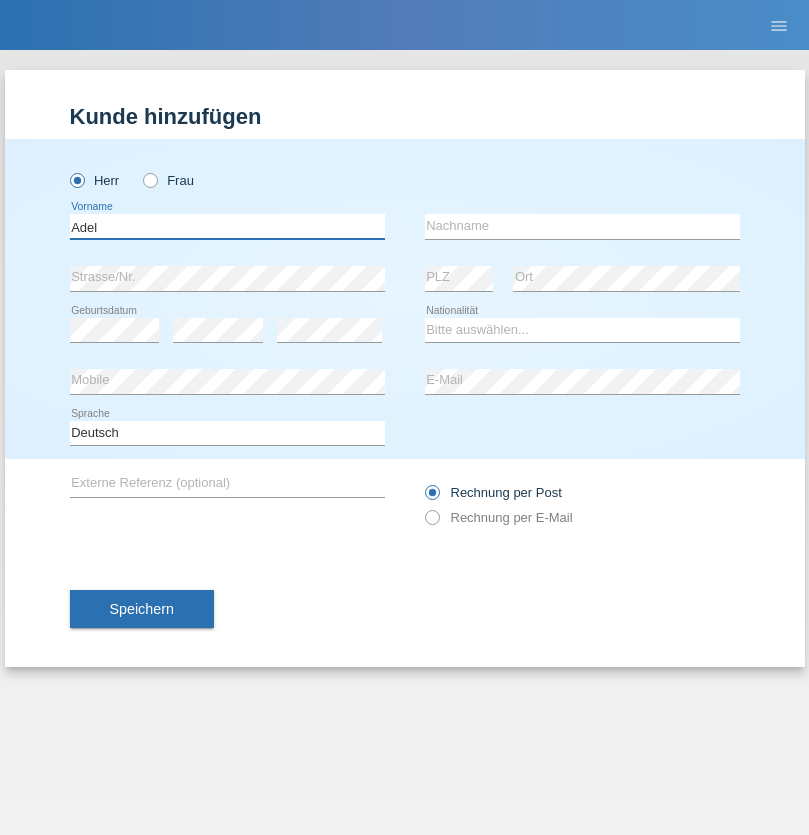 type on "Adel" 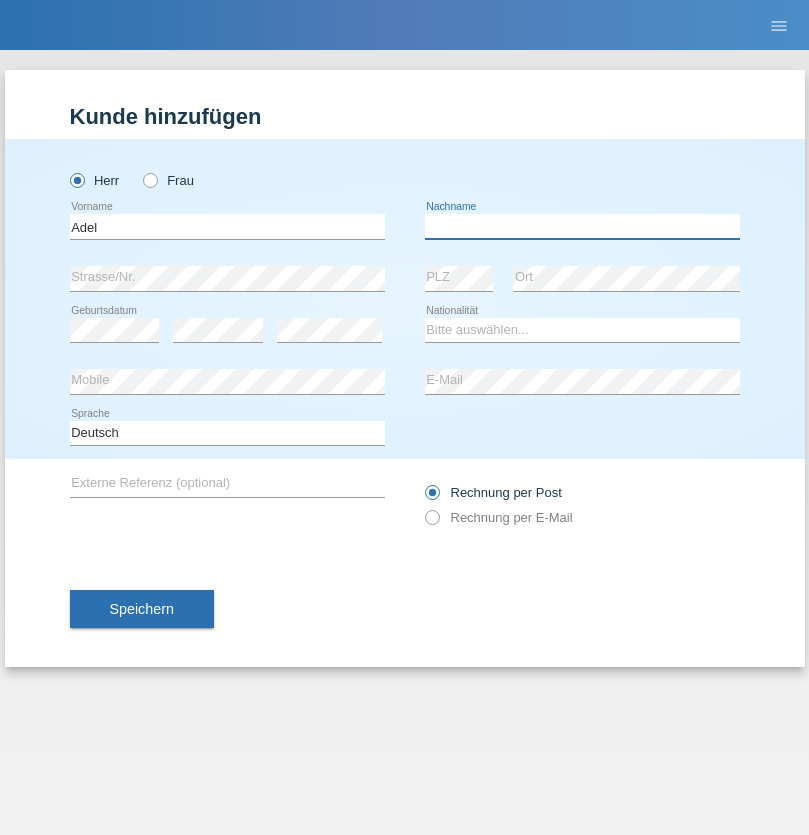 click at bounding box center (582, 226) 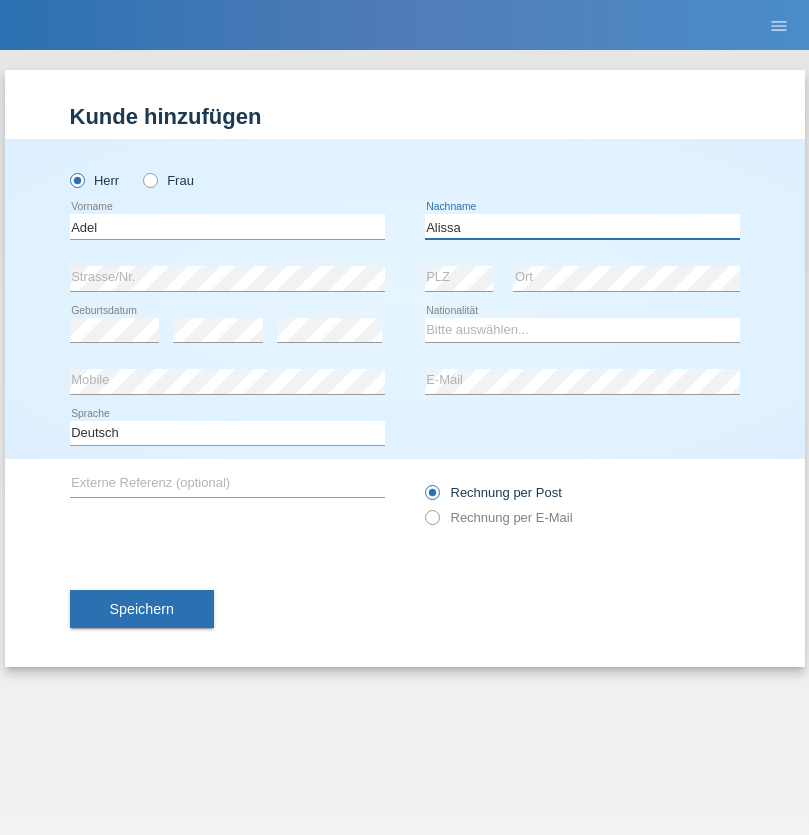type on "Alissa" 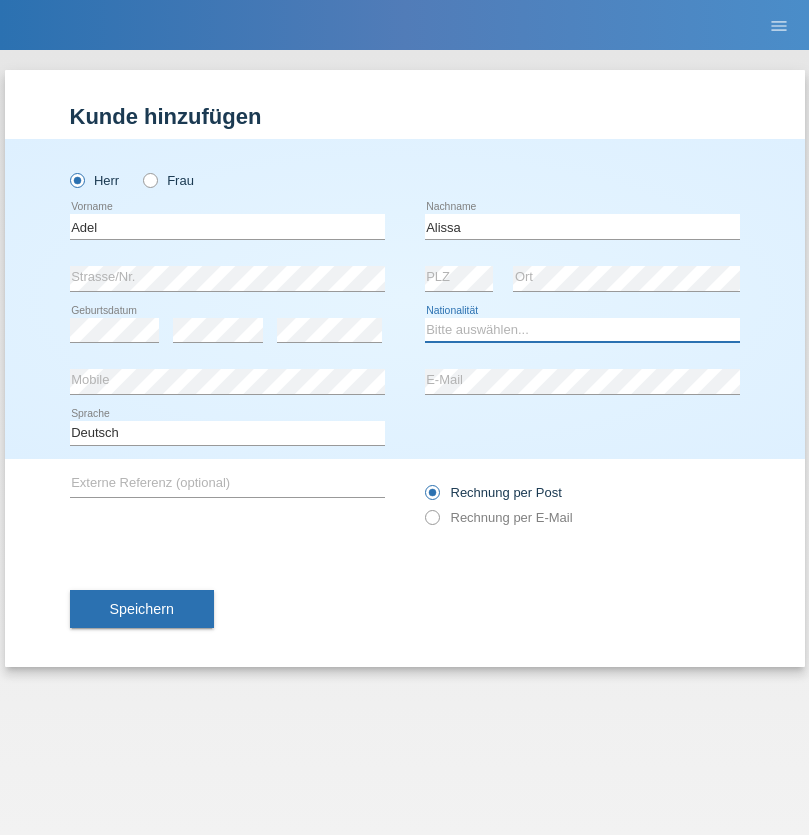 select on "SY" 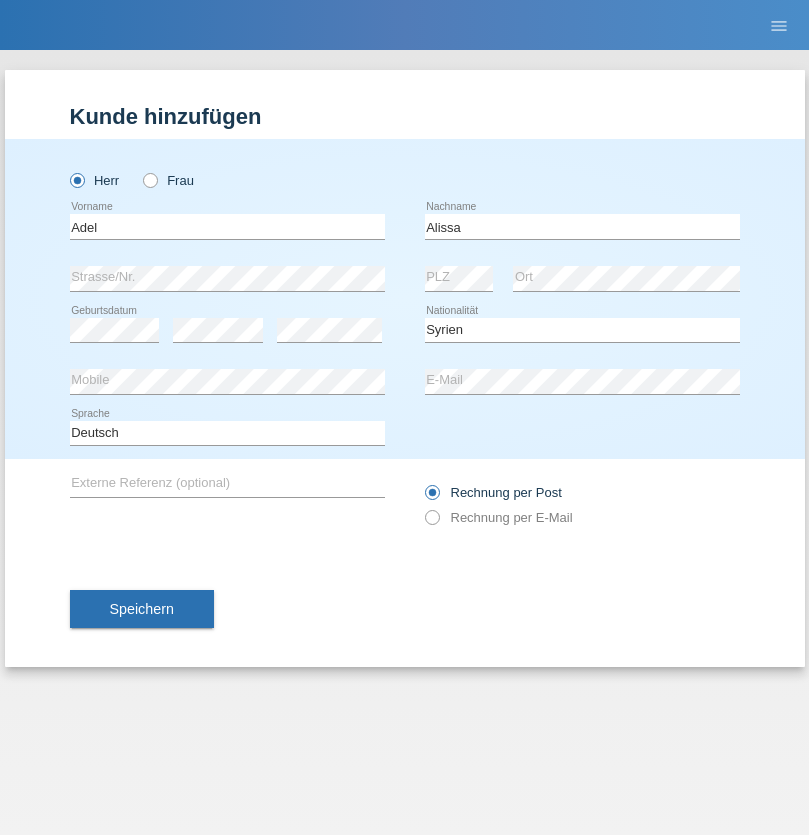 select on "C" 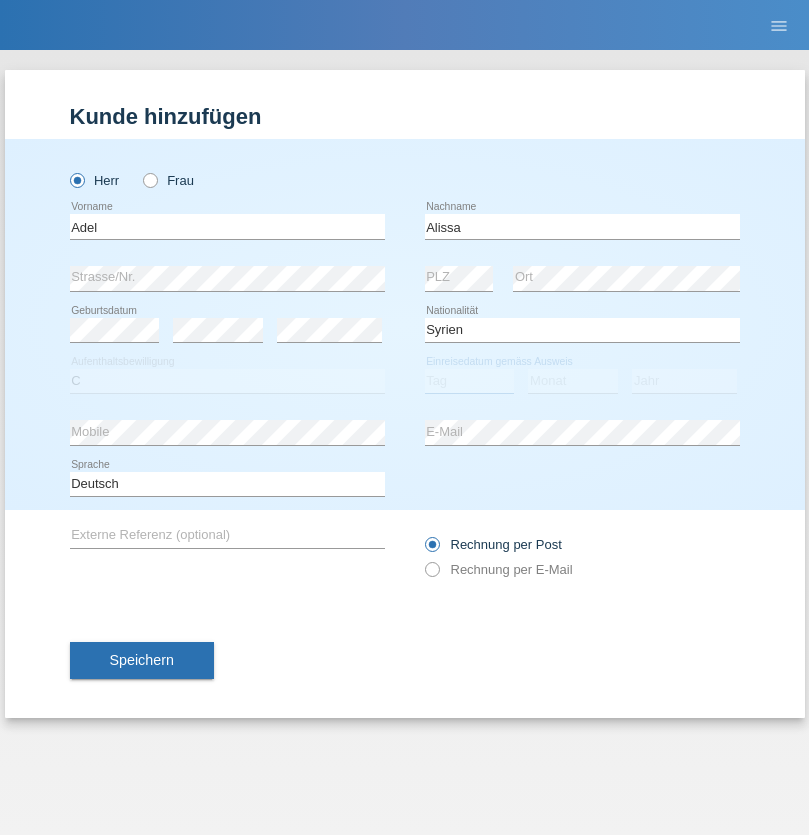 select on "20" 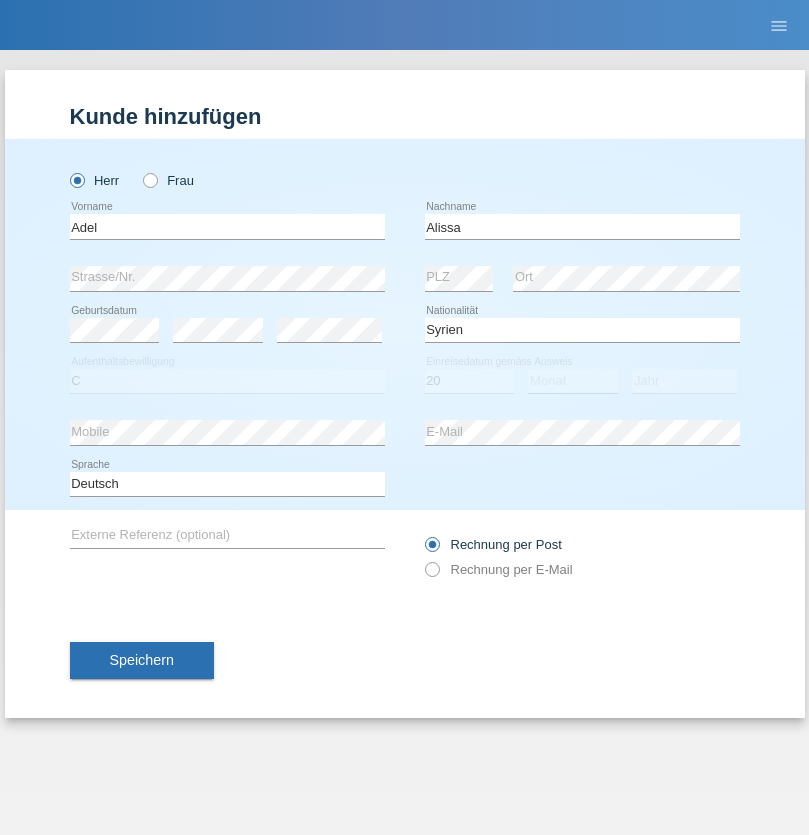 select on "09" 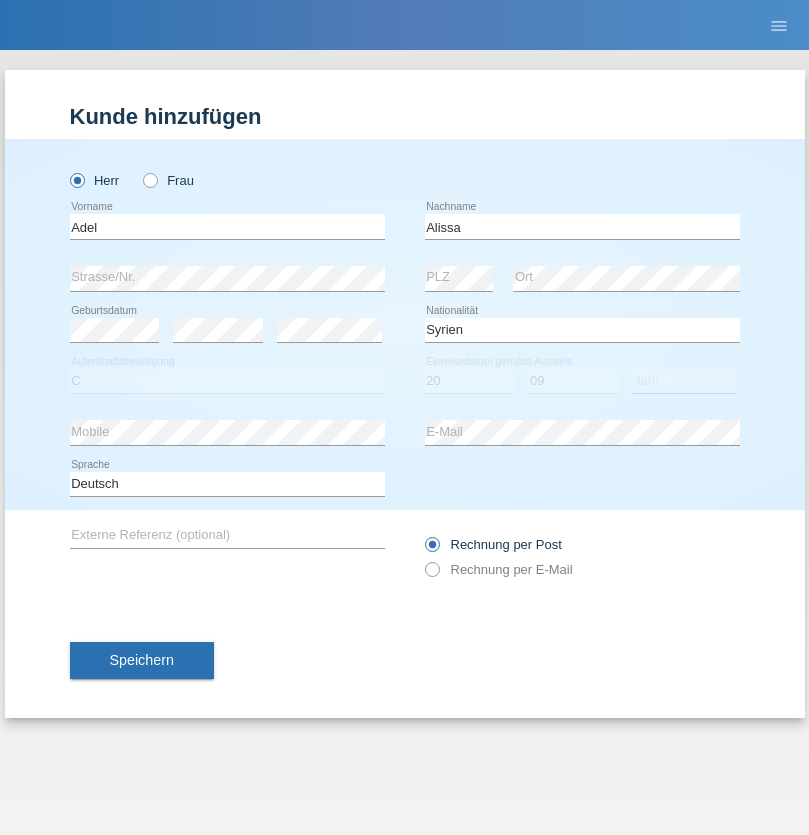 select on "2018" 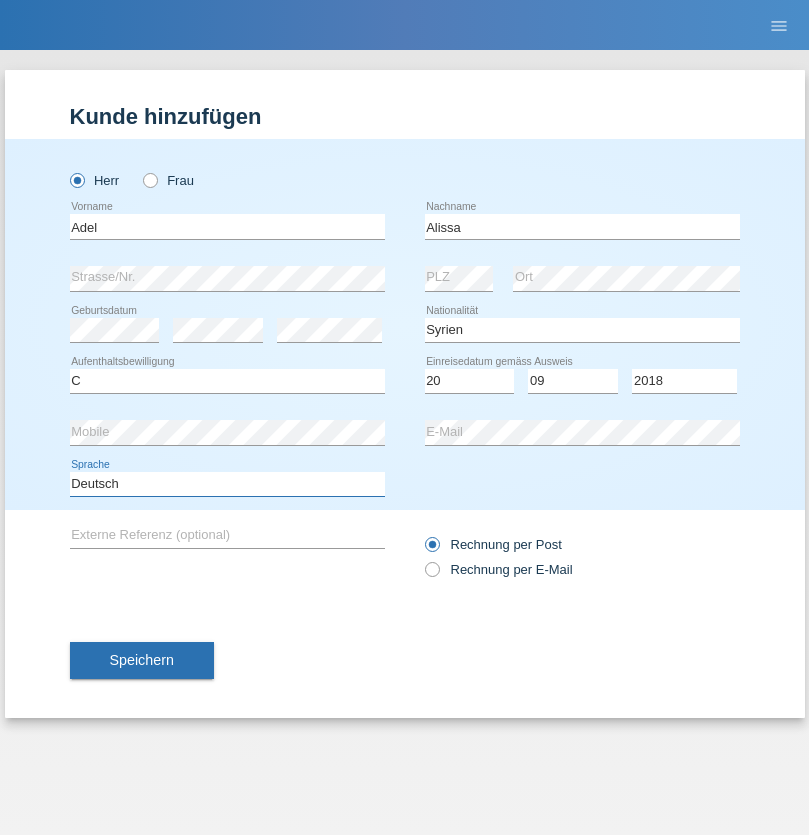 select on "en" 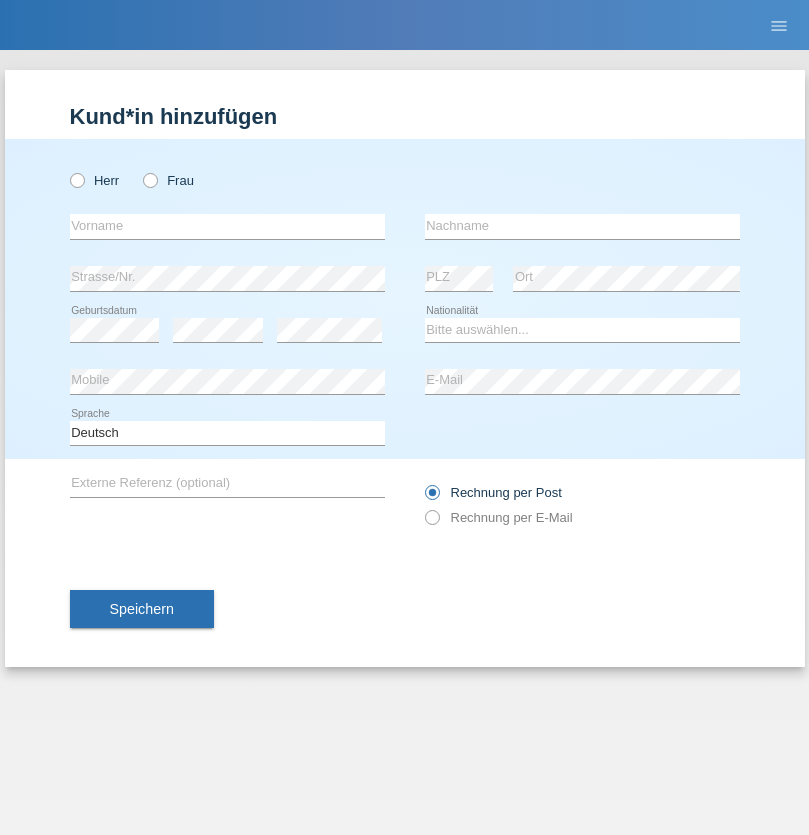 scroll, scrollTop: 0, scrollLeft: 0, axis: both 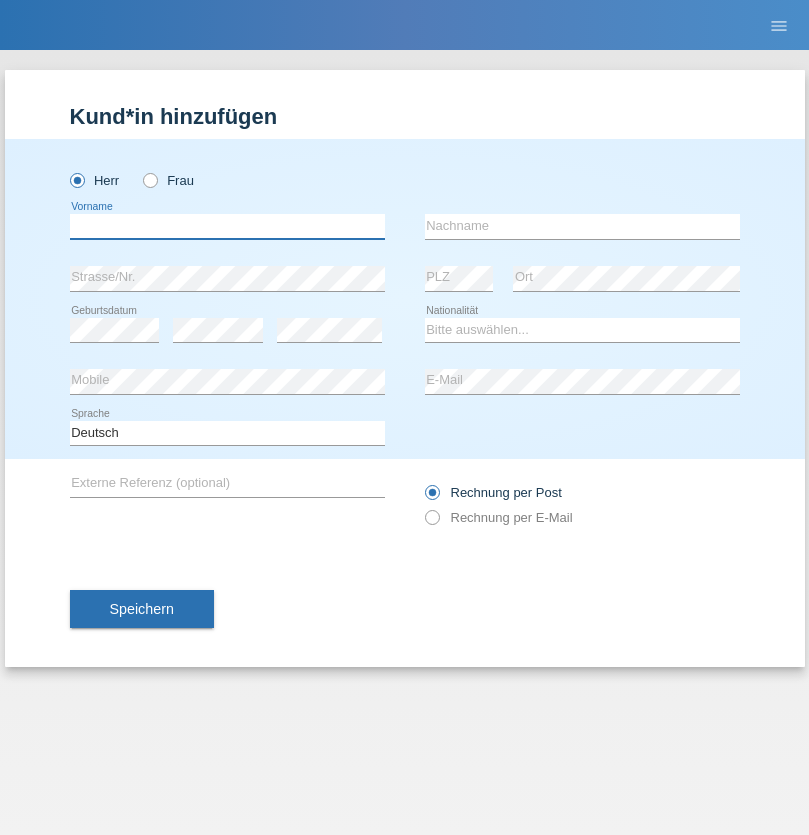 click at bounding box center (227, 226) 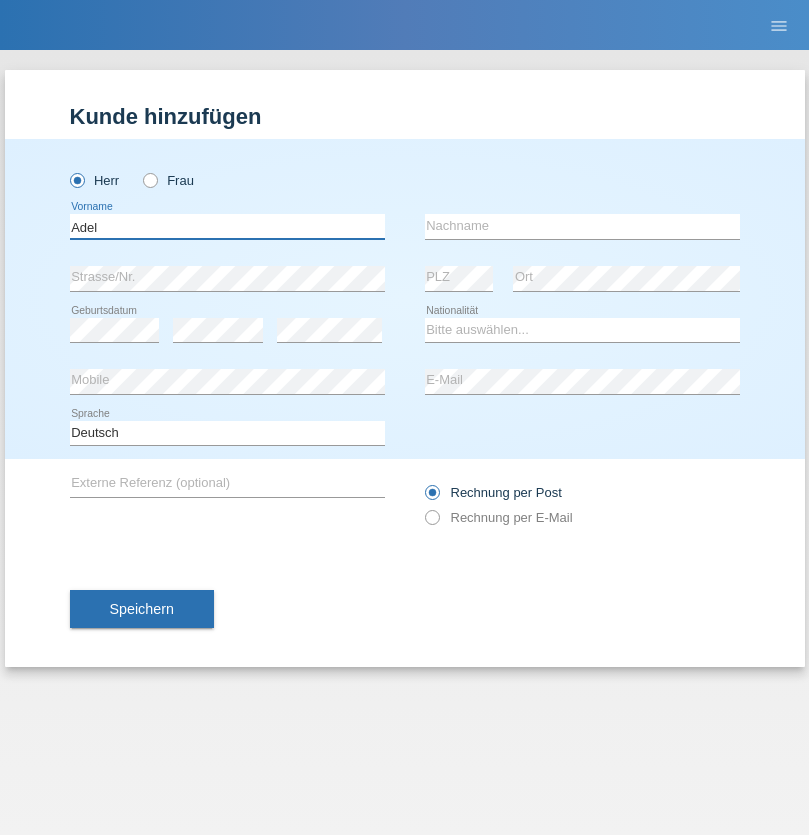 type on "Adel" 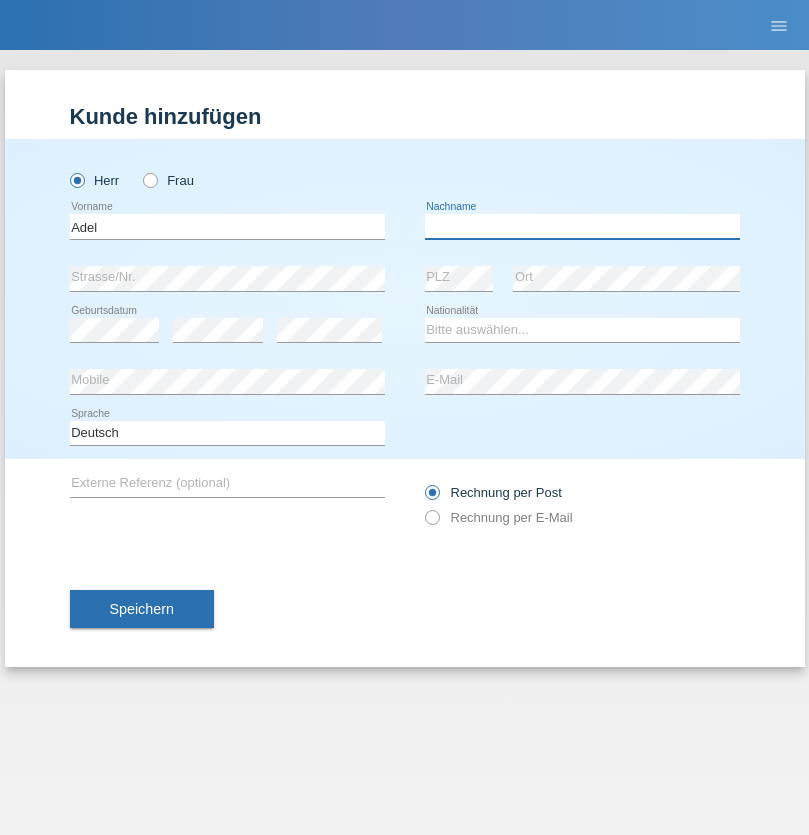 click at bounding box center [582, 226] 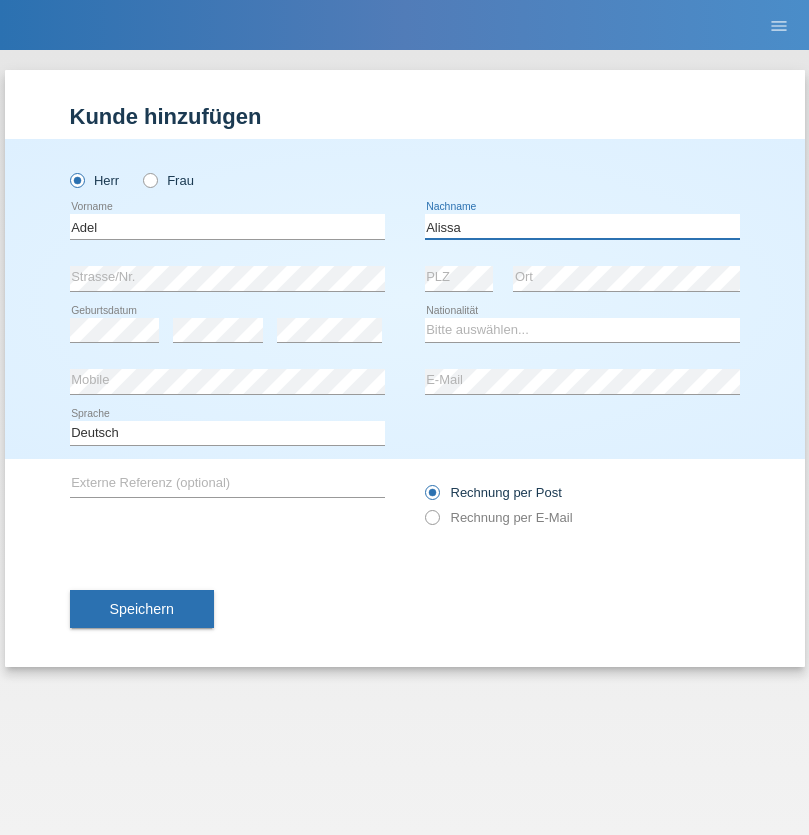 type on "Alissa" 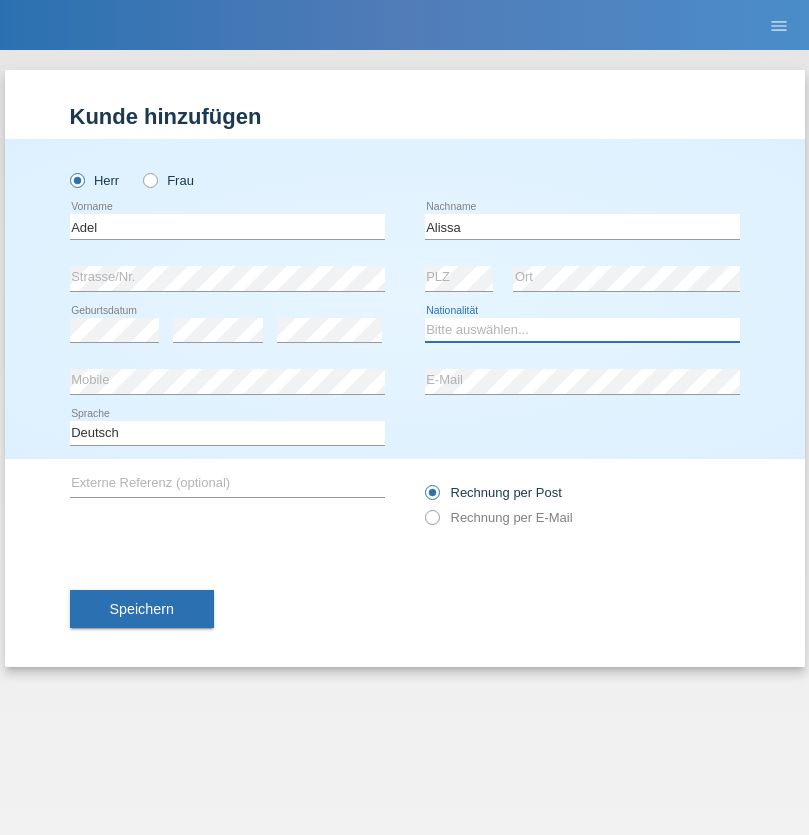 select on "SY" 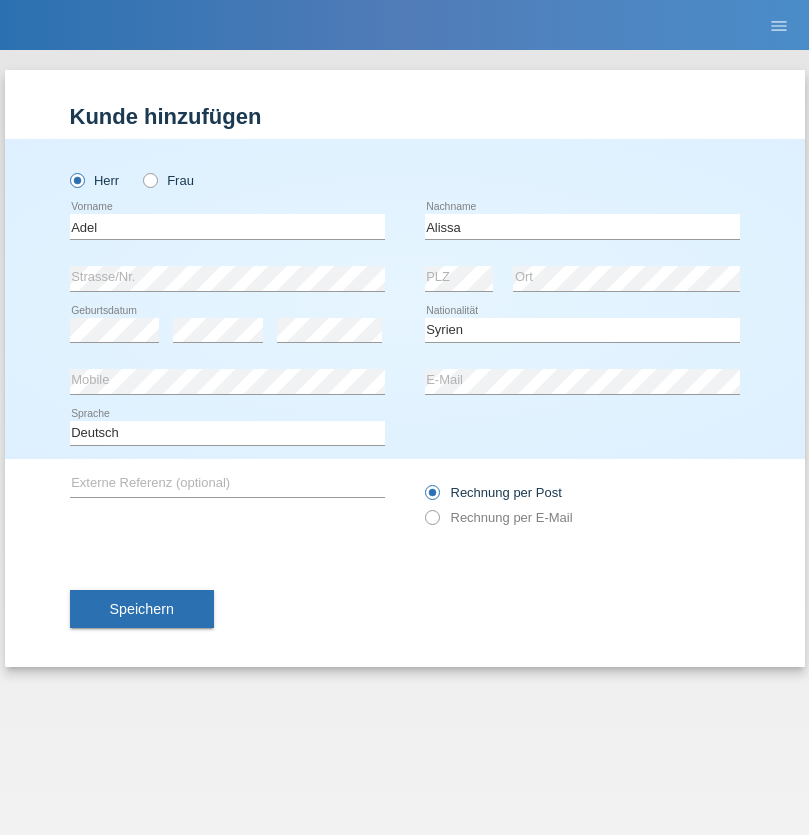 select on "C" 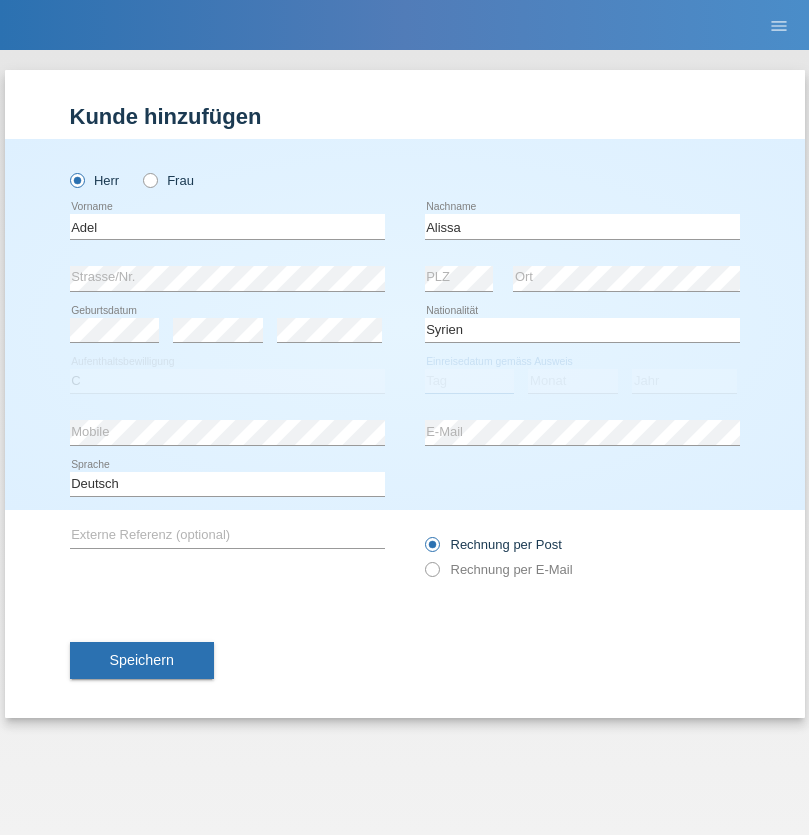 select on "20" 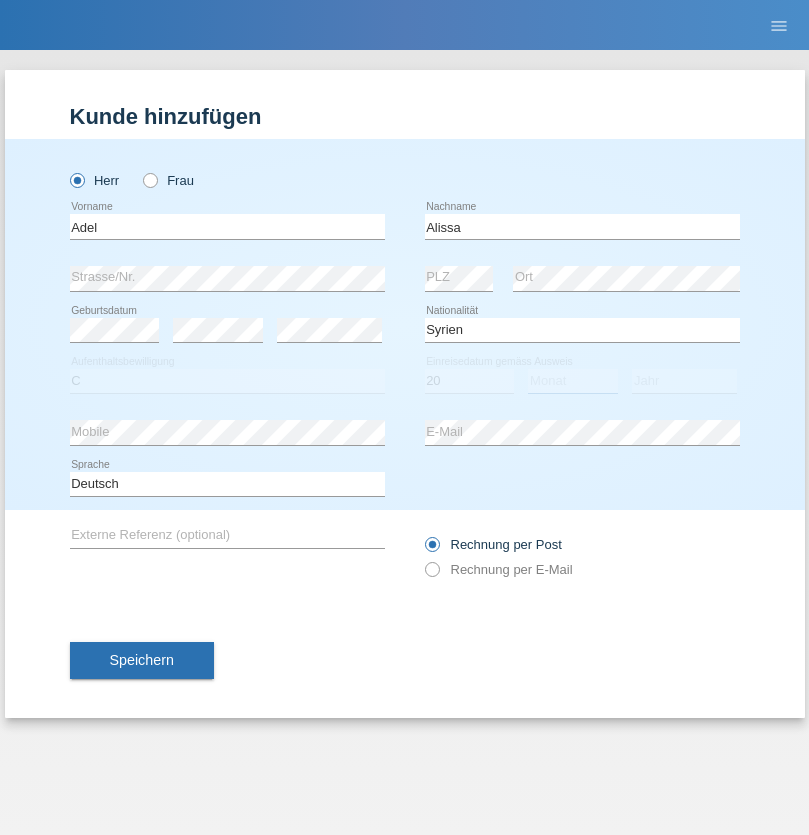 select on "09" 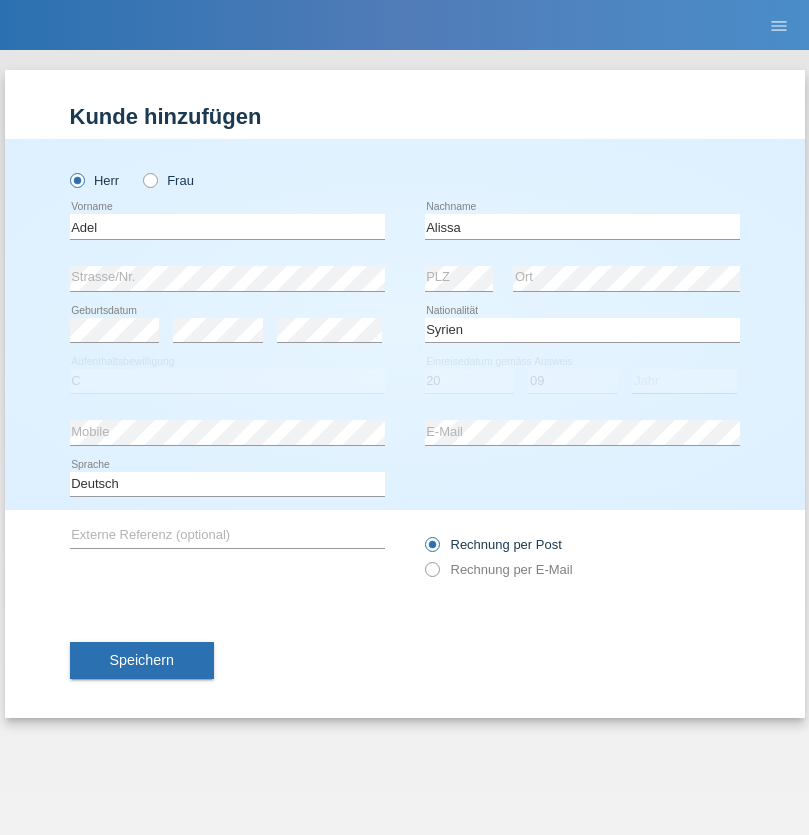 select on "2018" 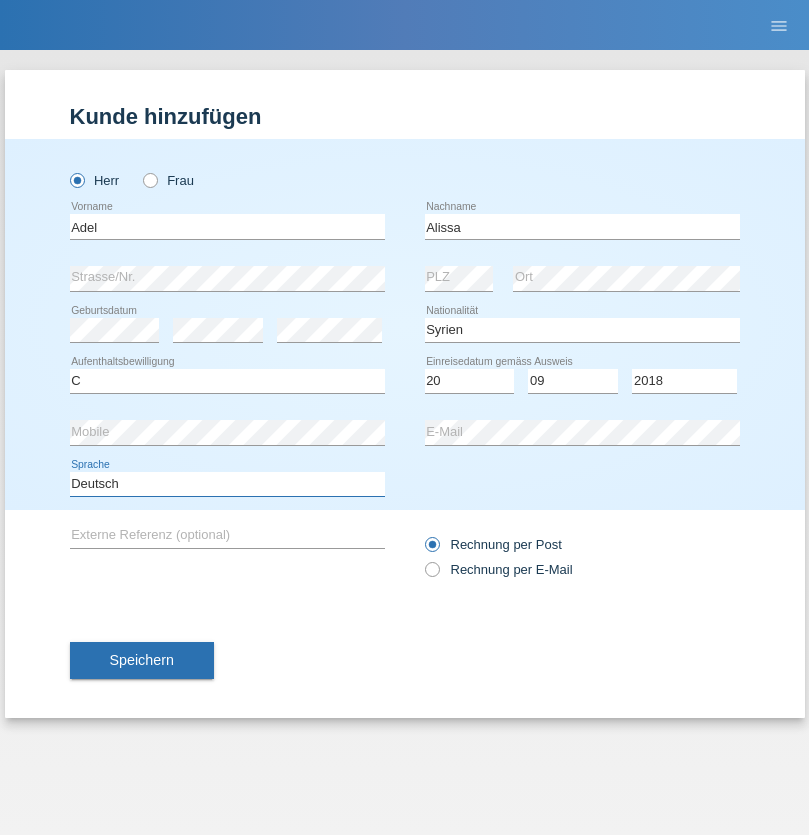 select on "en" 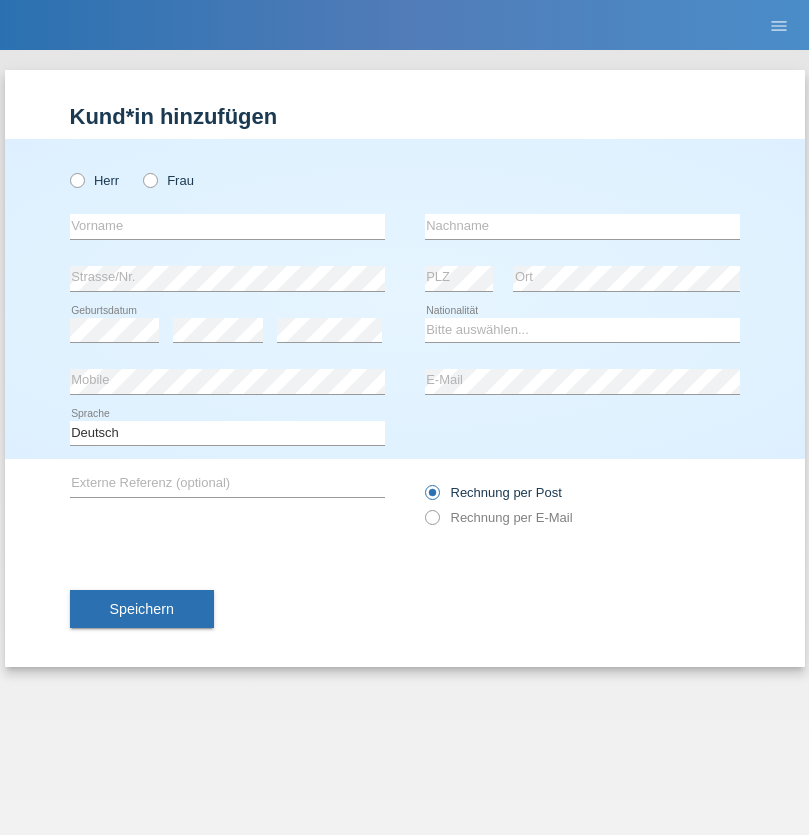 scroll, scrollTop: 0, scrollLeft: 0, axis: both 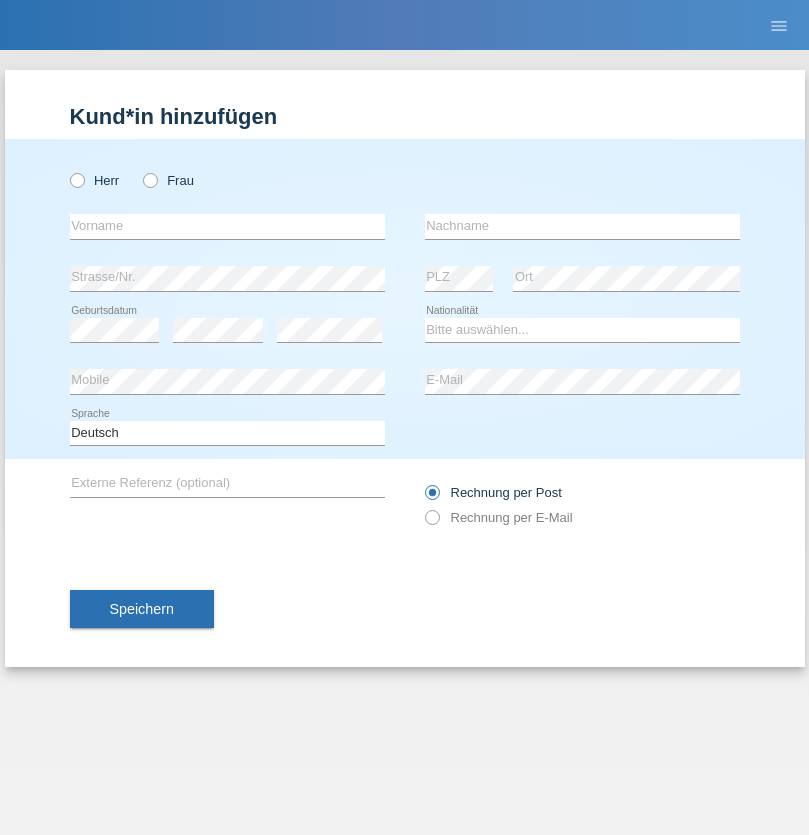 radio on "true" 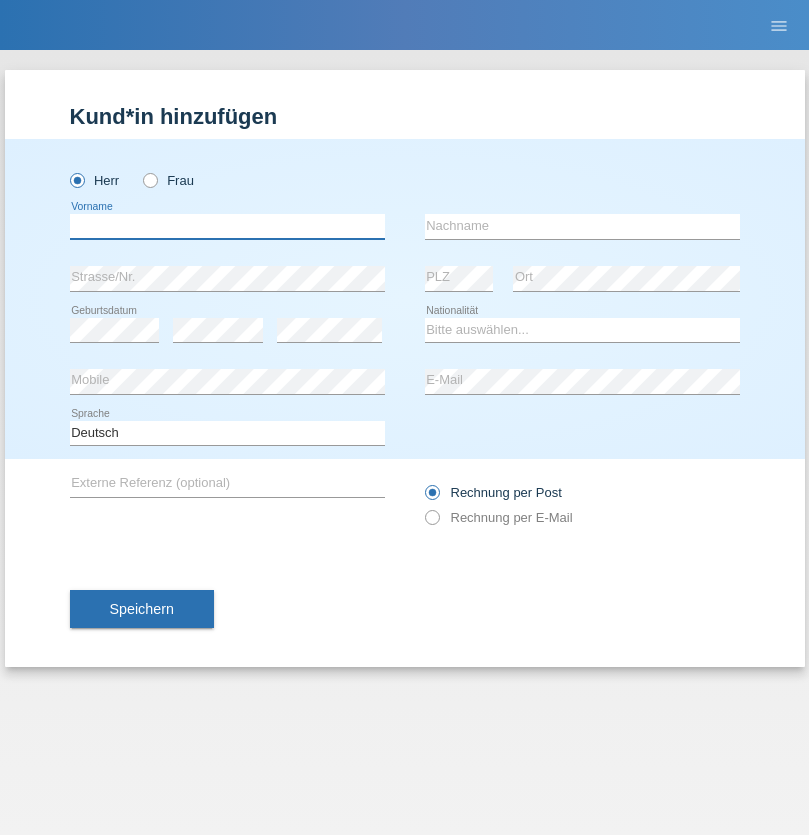 click at bounding box center [227, 226] 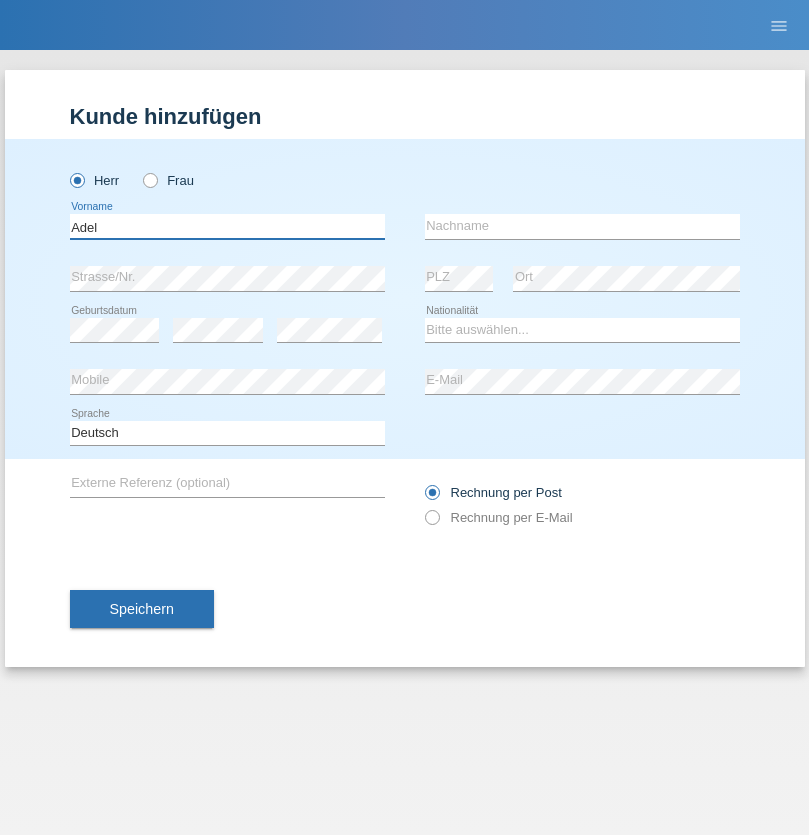 type on "Adel" 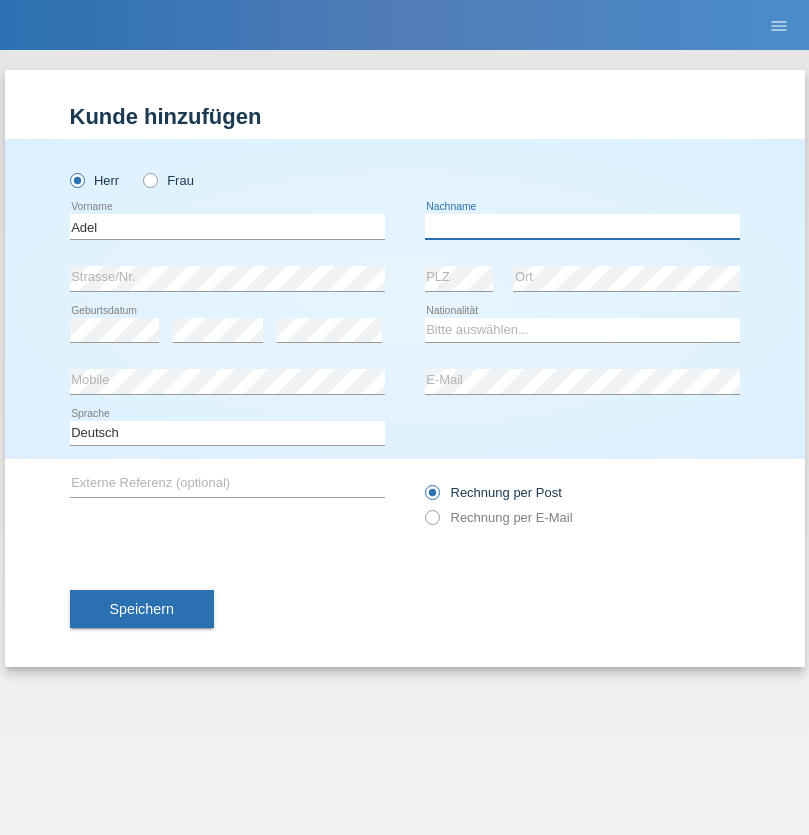 click at bounding box center (582, 226) 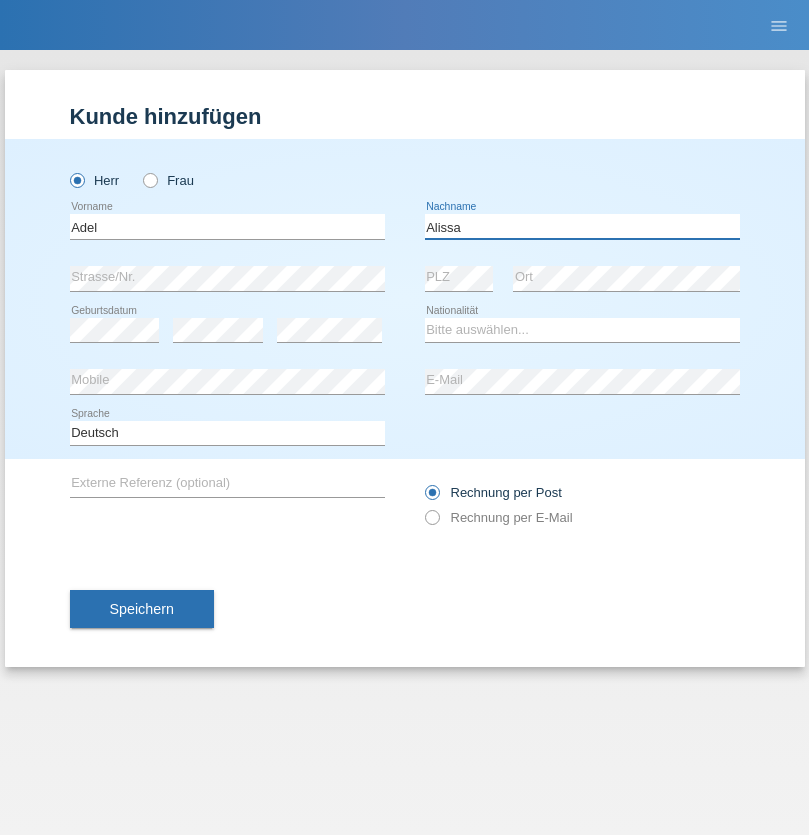 type on "Alissa" 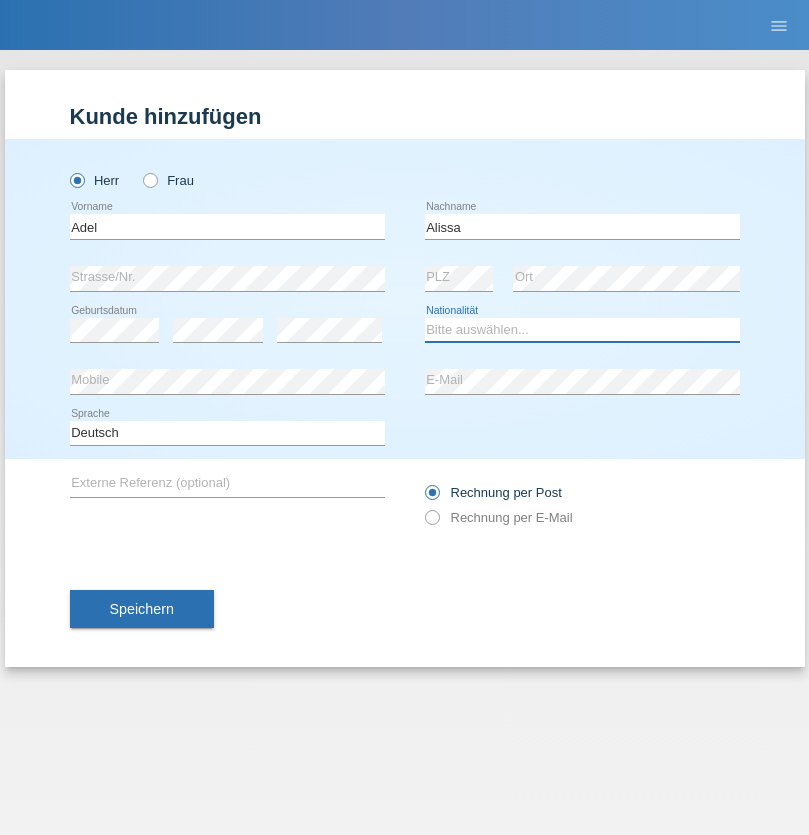 select on "SY" 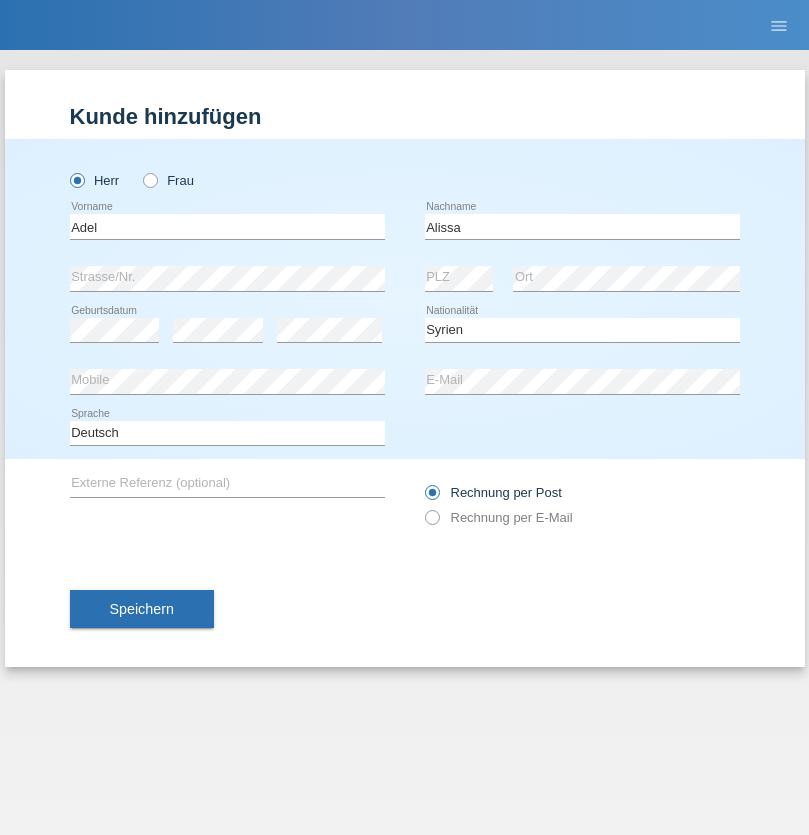 select on "C" 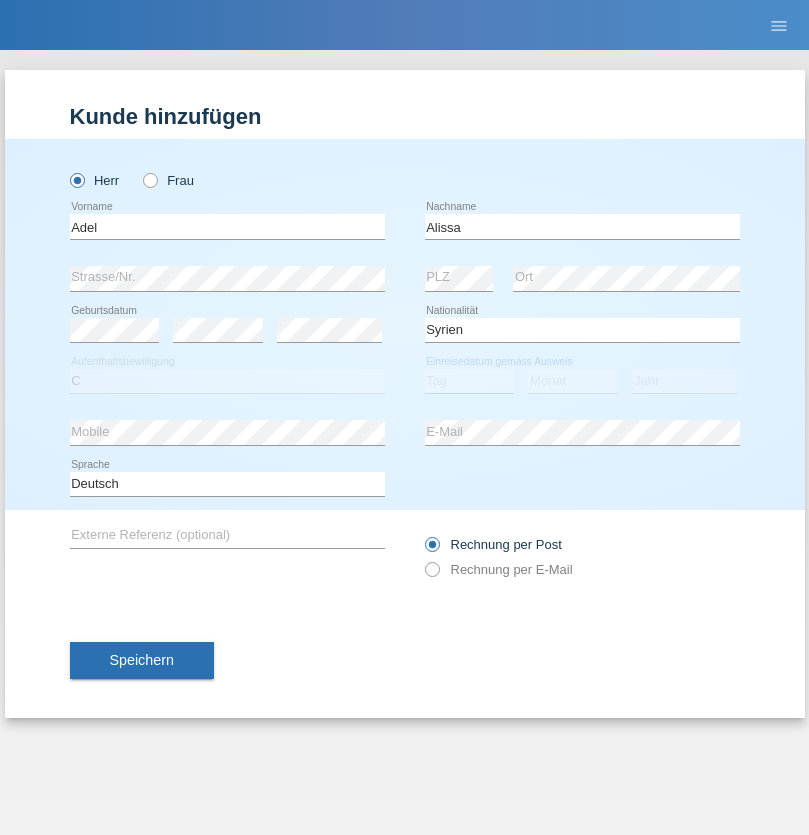 select on "20" 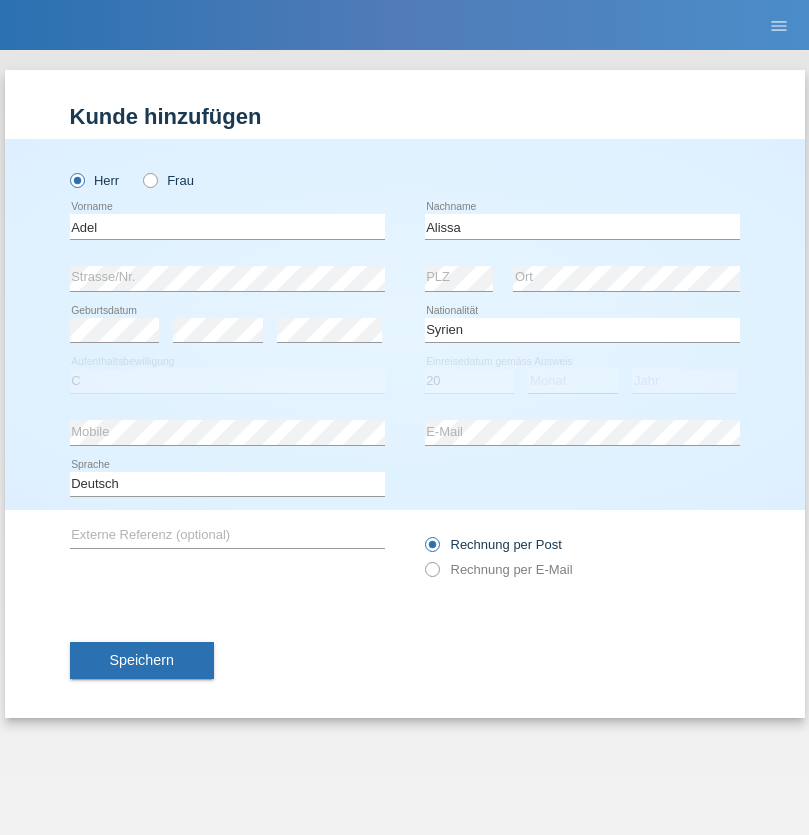 select on "09" 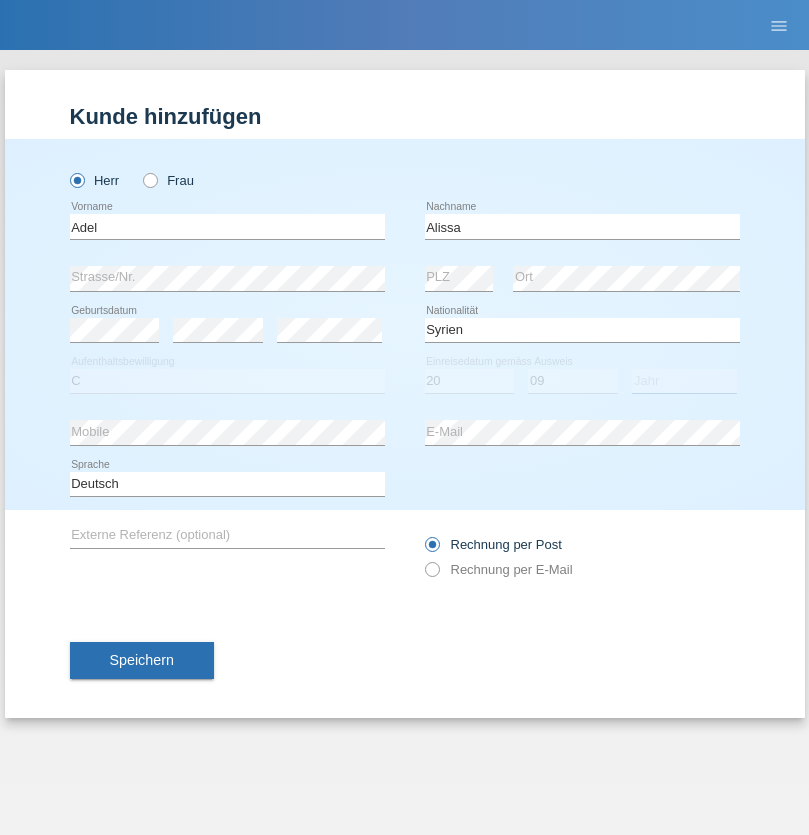 select on "2018" 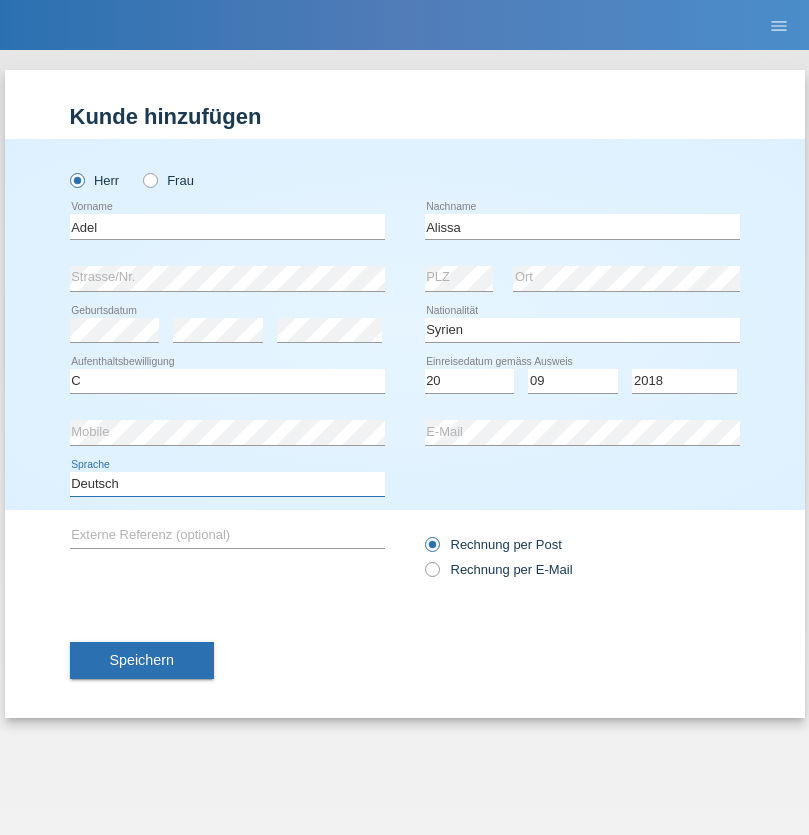 select on "en" 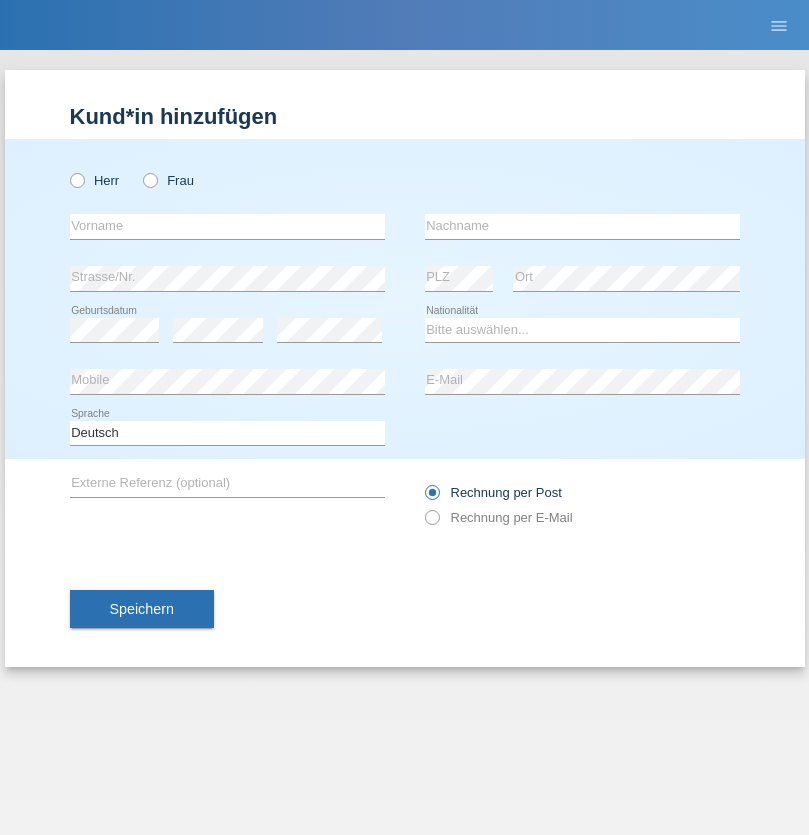 scroll, scrollTop: 0, scrollLeft: 0, axis: both 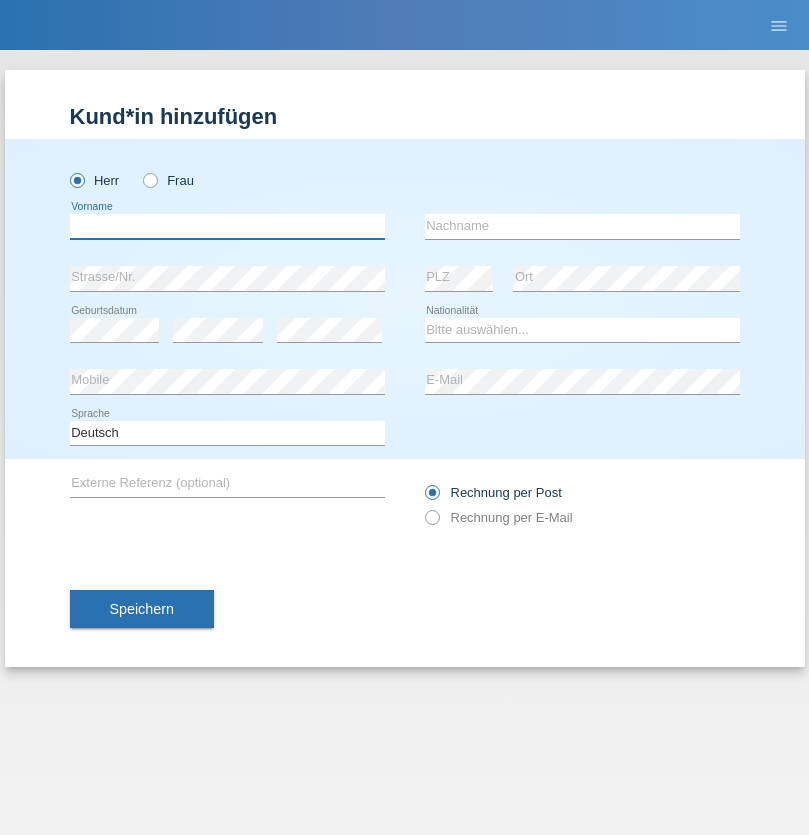 click at bounding box center [227, 226] 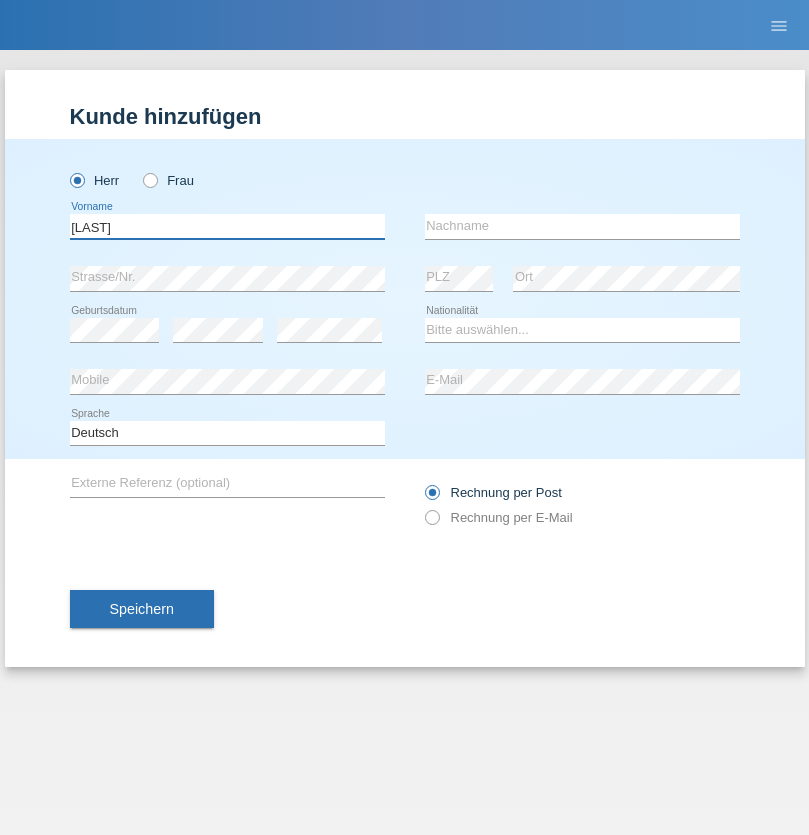 type on "[FIRST]" 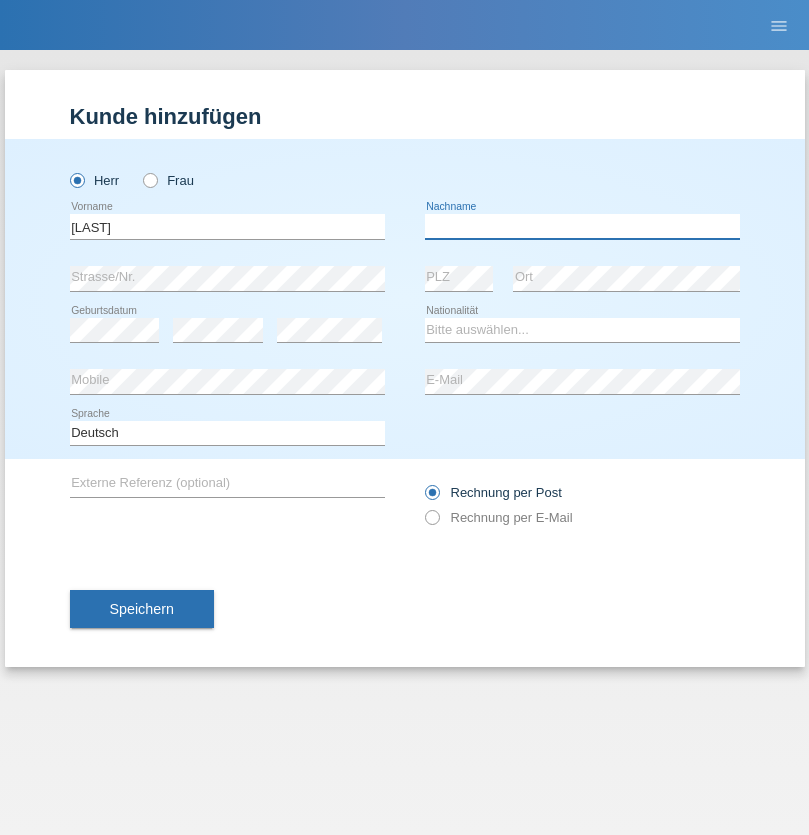 click at bounding box center [582, 226] 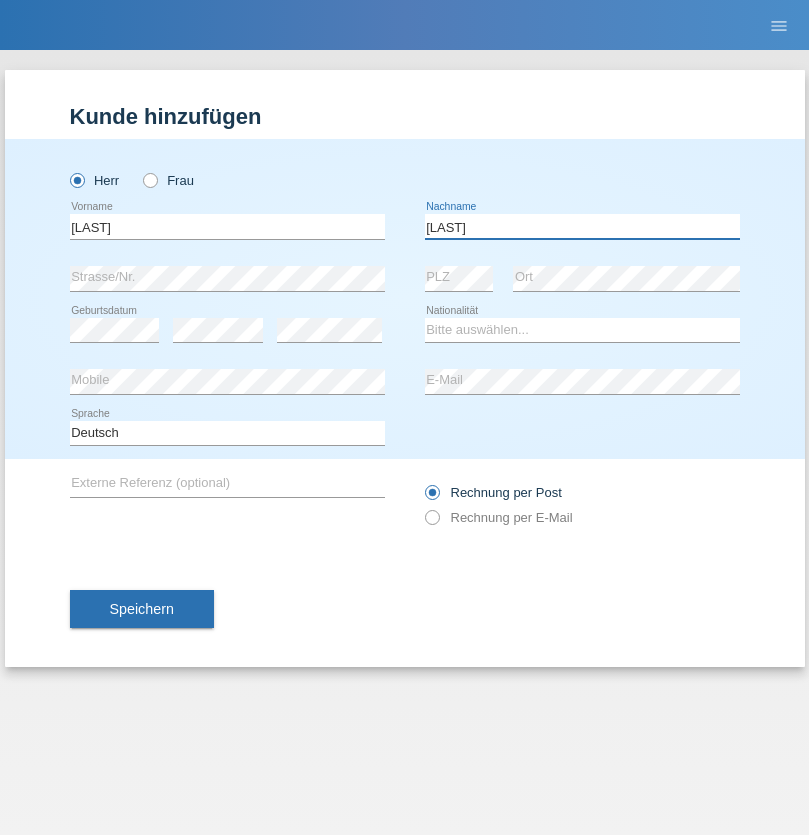 type on "[LAST]" 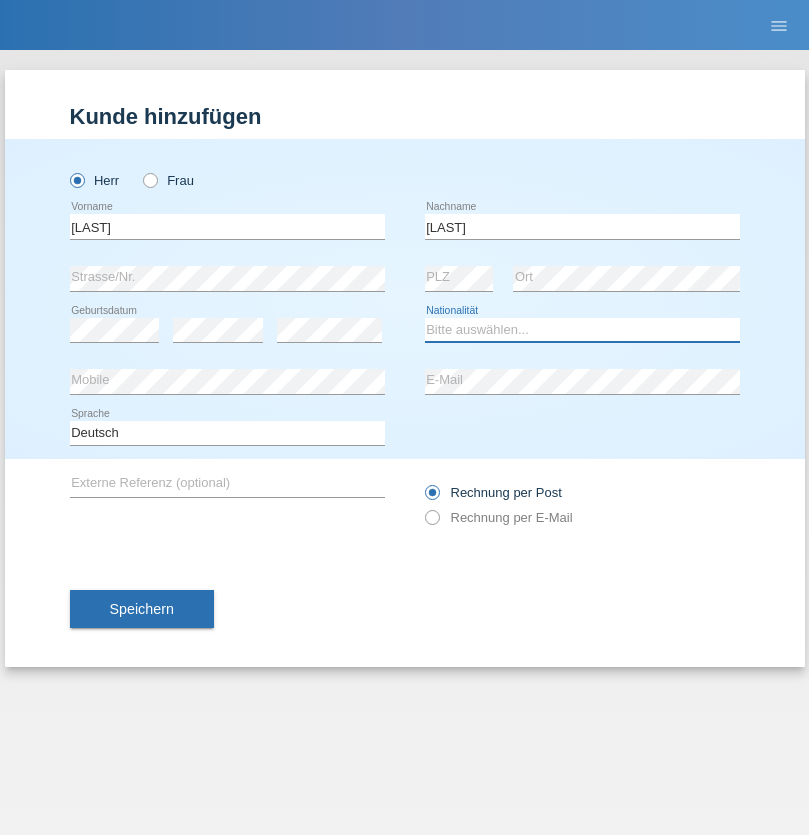 select on "CH" 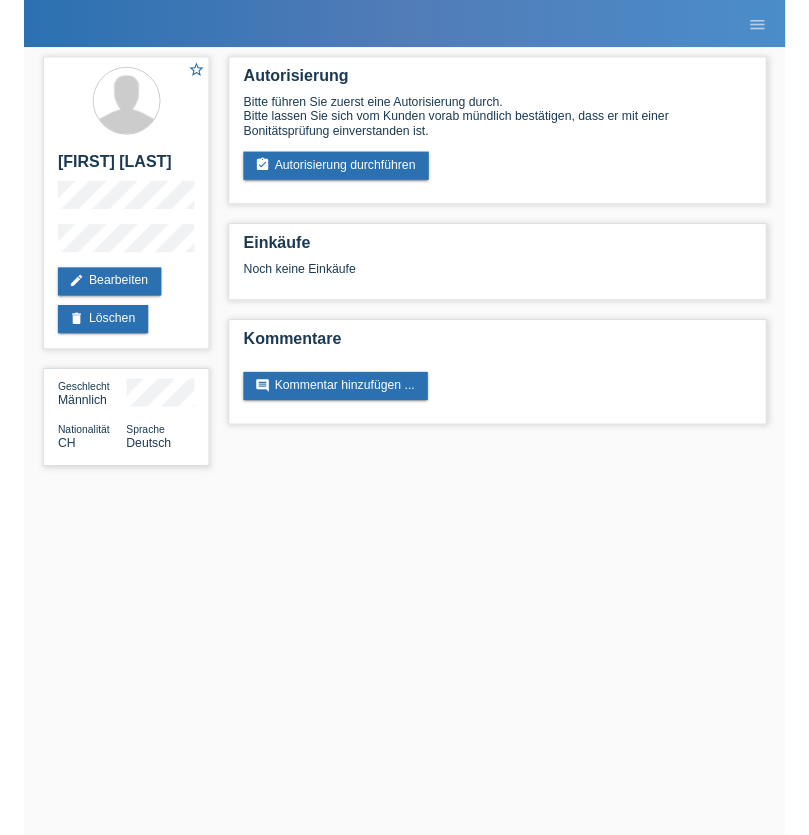 scroll, scrollTop: 0, scrollLeft: 0, axis: both 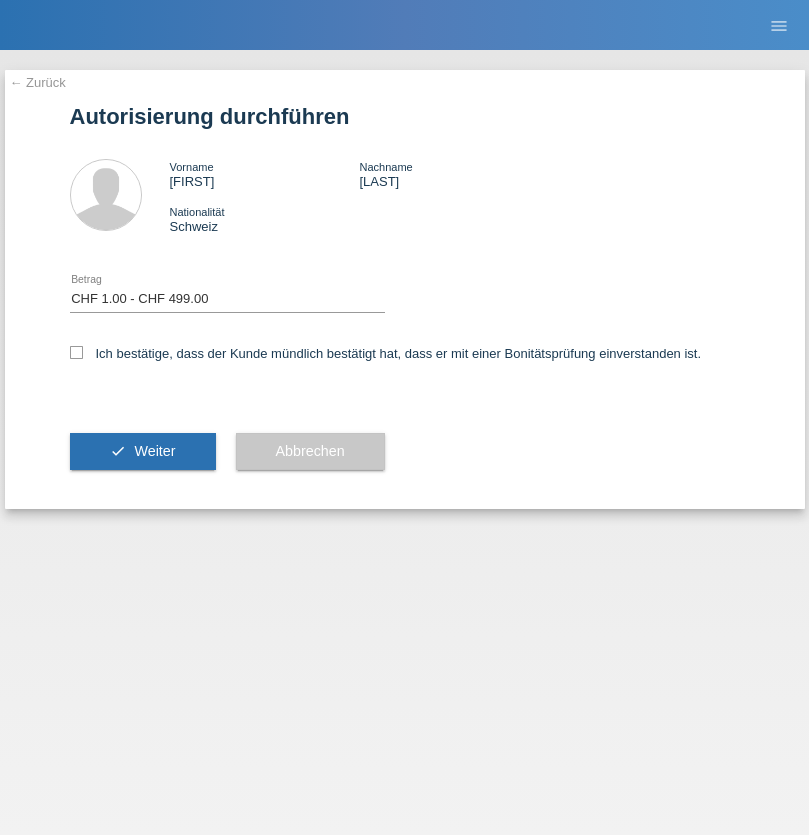 select on "1" 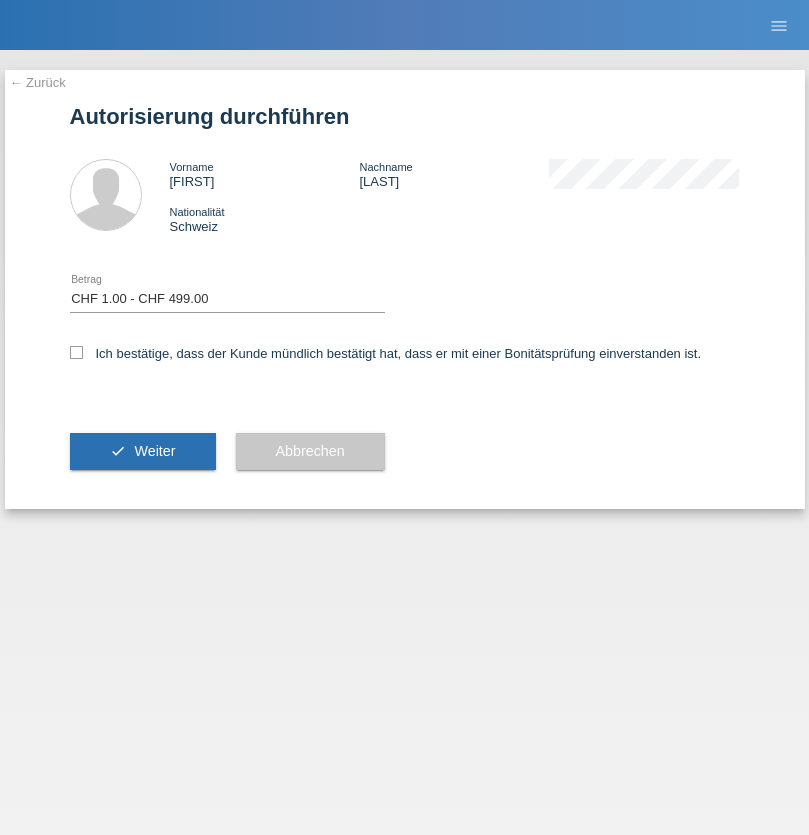 checkbox on "true" 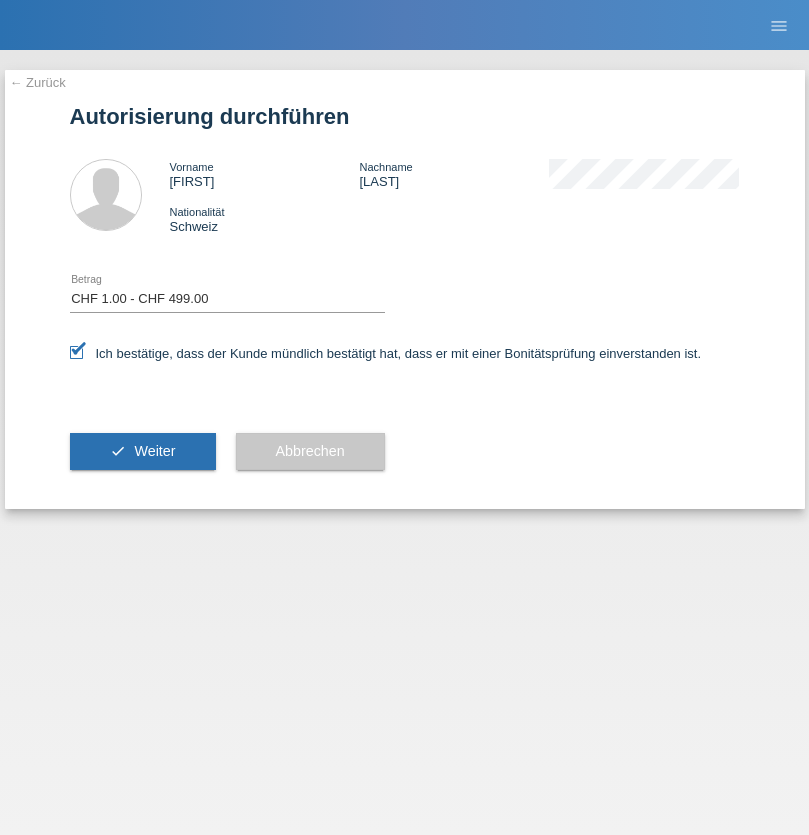 scroll, scrollTop: 0, scrollLeft: 0, axis: both 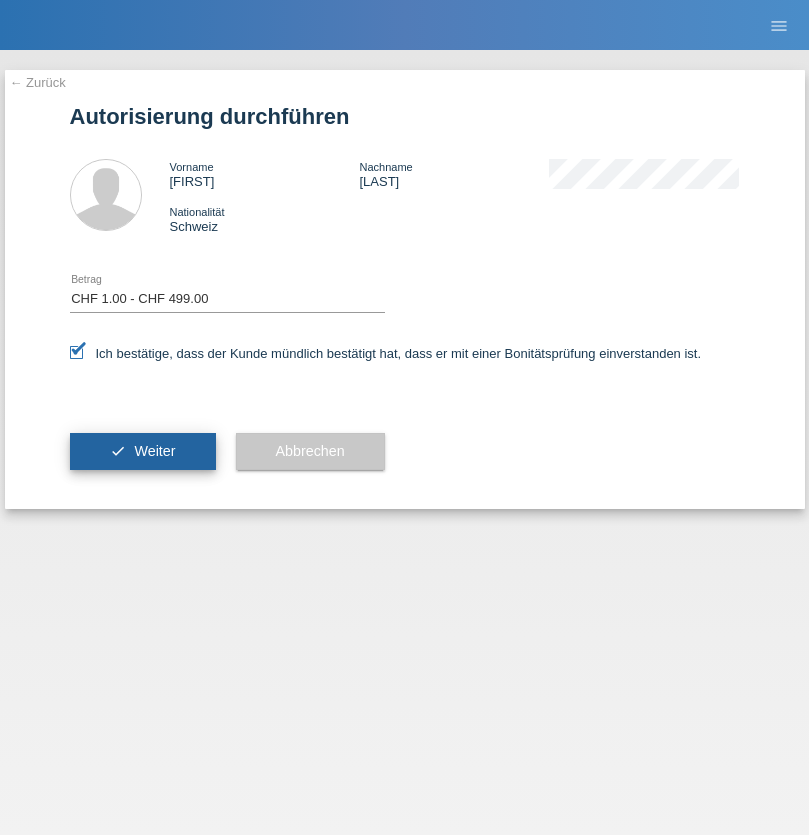 click on "Weiter" at bounding box center (154, 451) 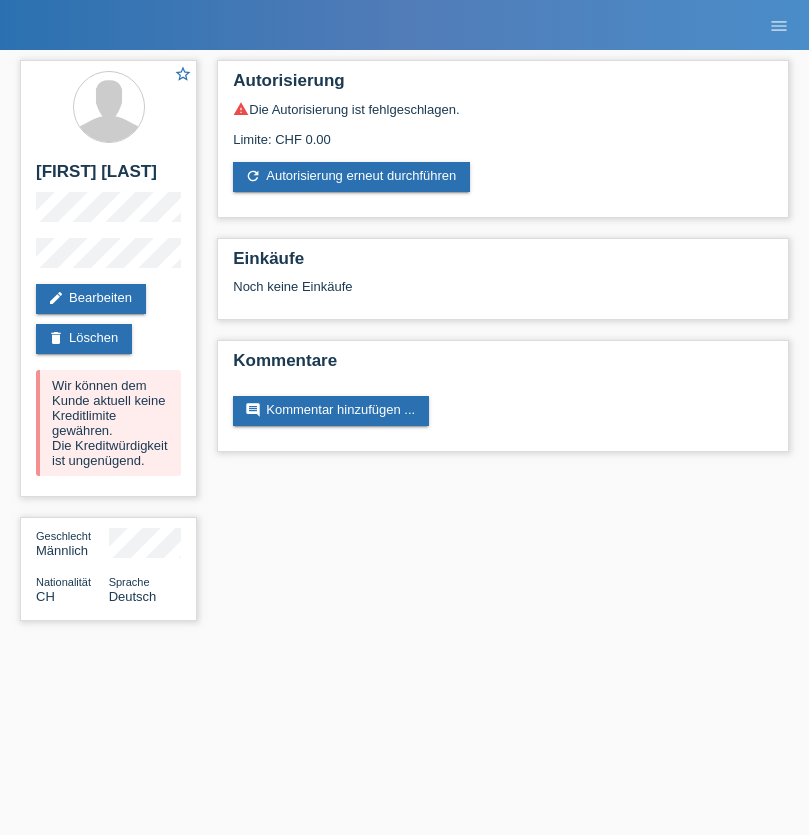 scroll, scrollTop: 0, scrollLeft: 0, axis: both 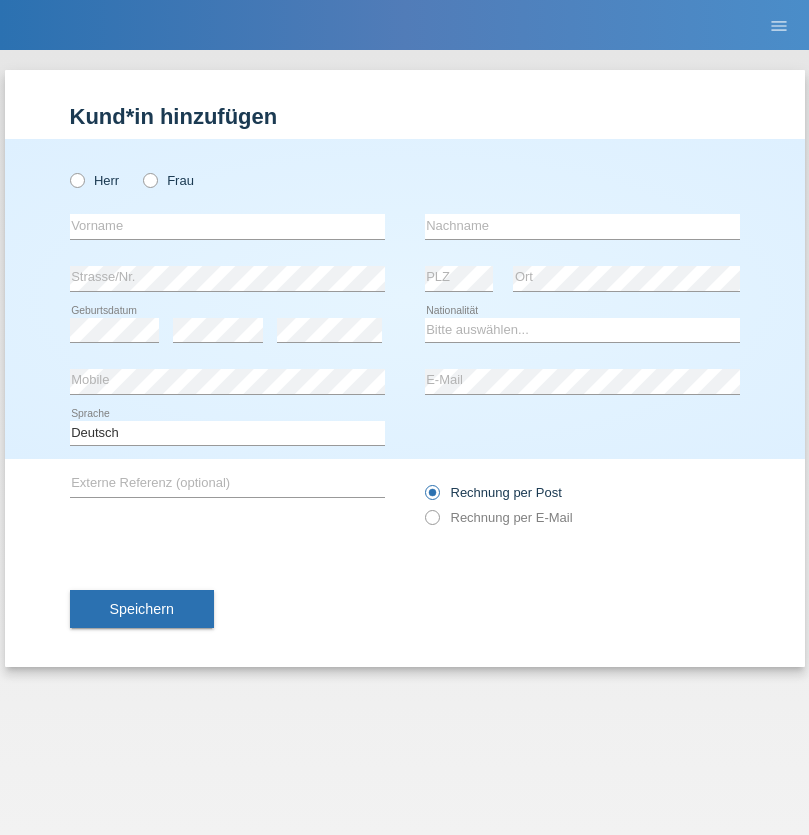 radio on "true" 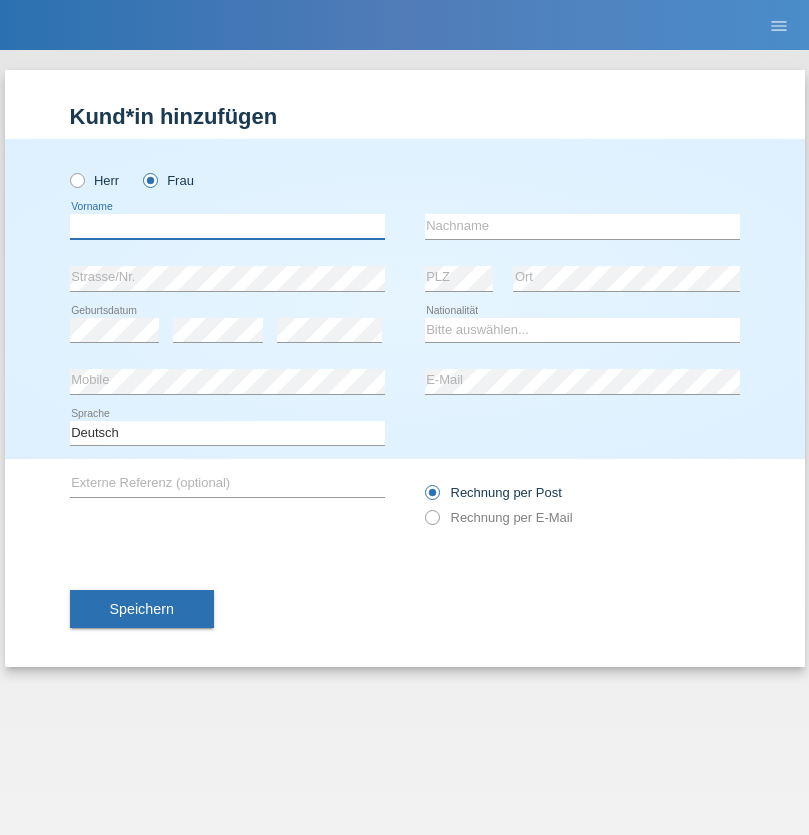 click at bounding box center [227, 226] 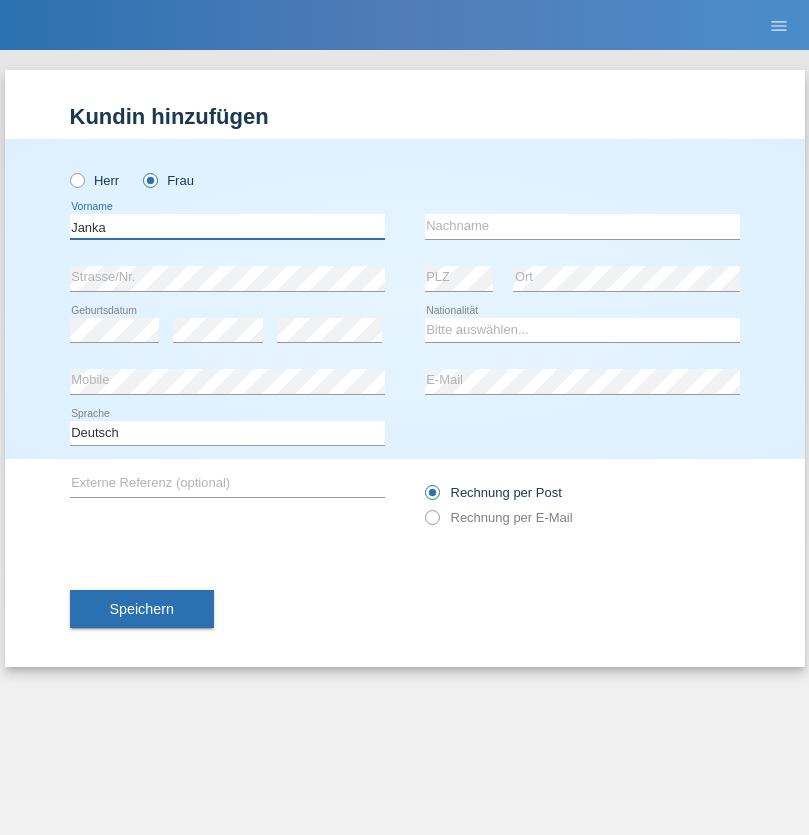 type on "Janka" 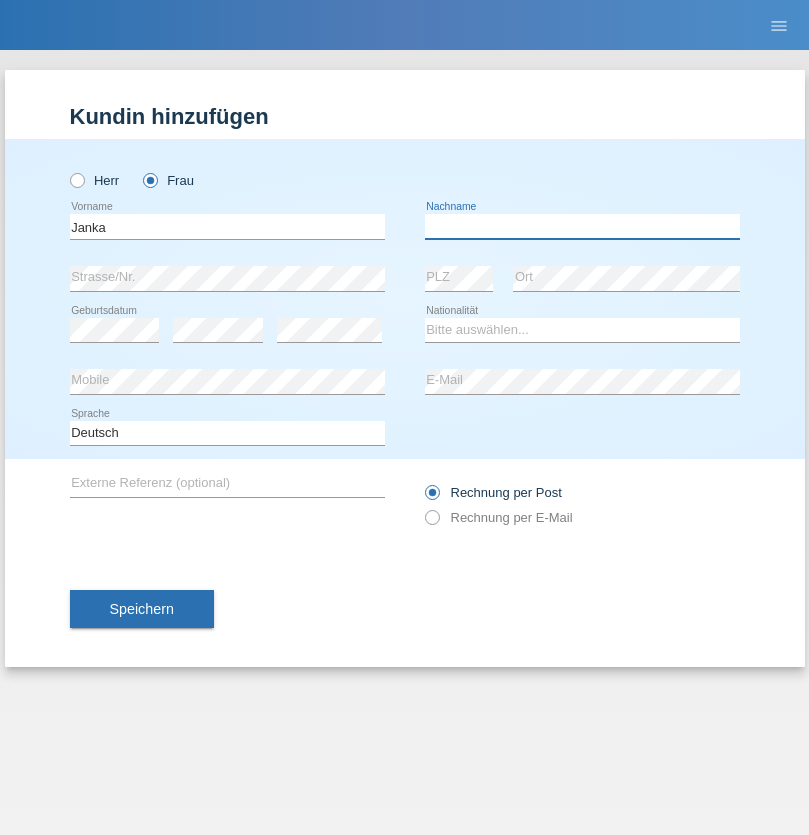 click at bounding box center [582, 226] 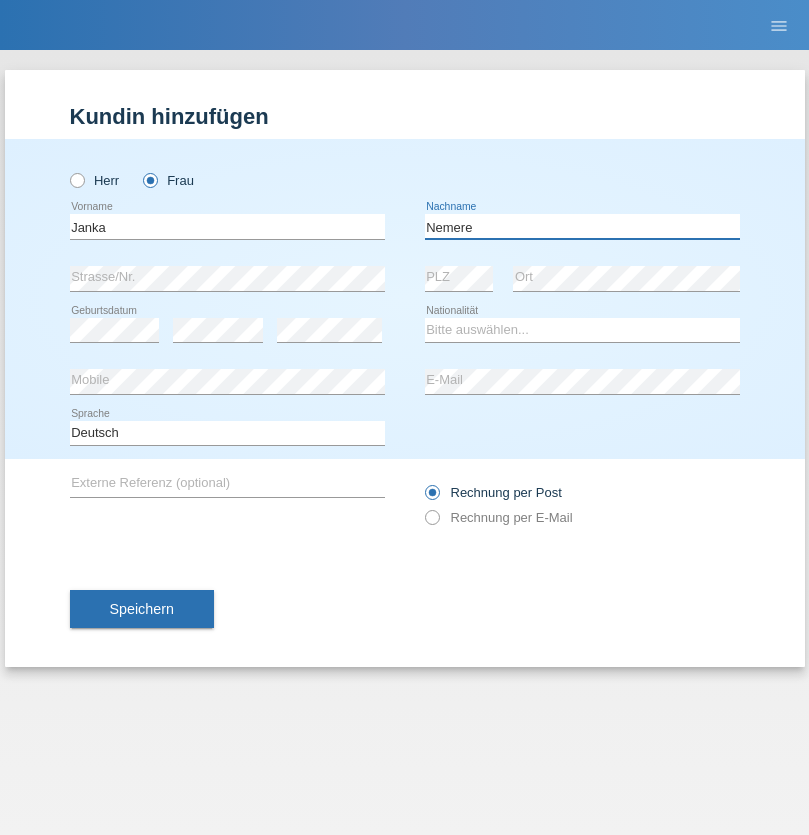 type on "Nemere" 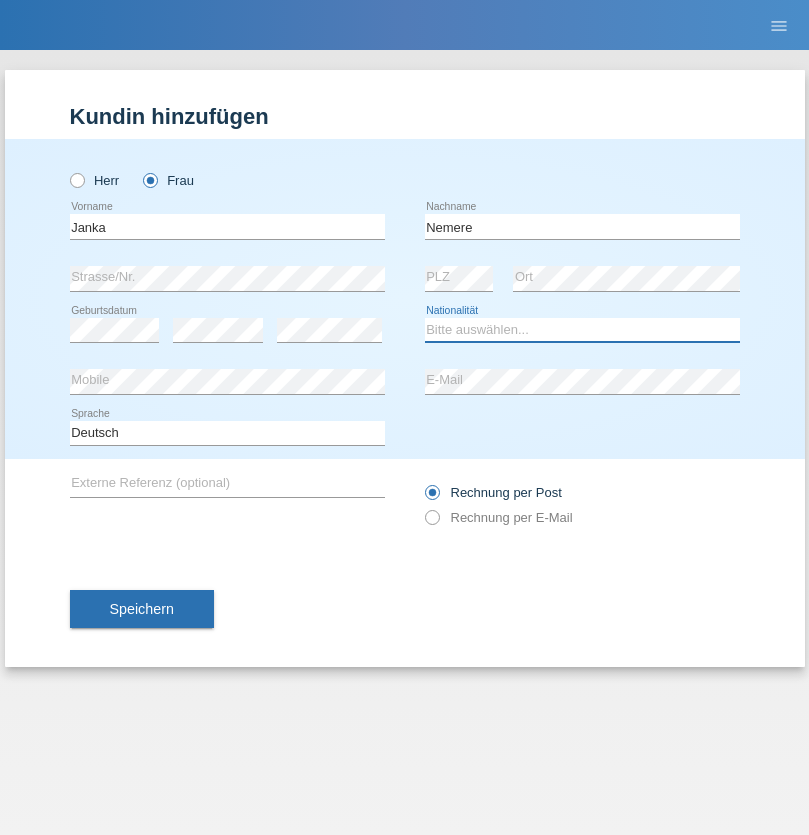 select on "HU" 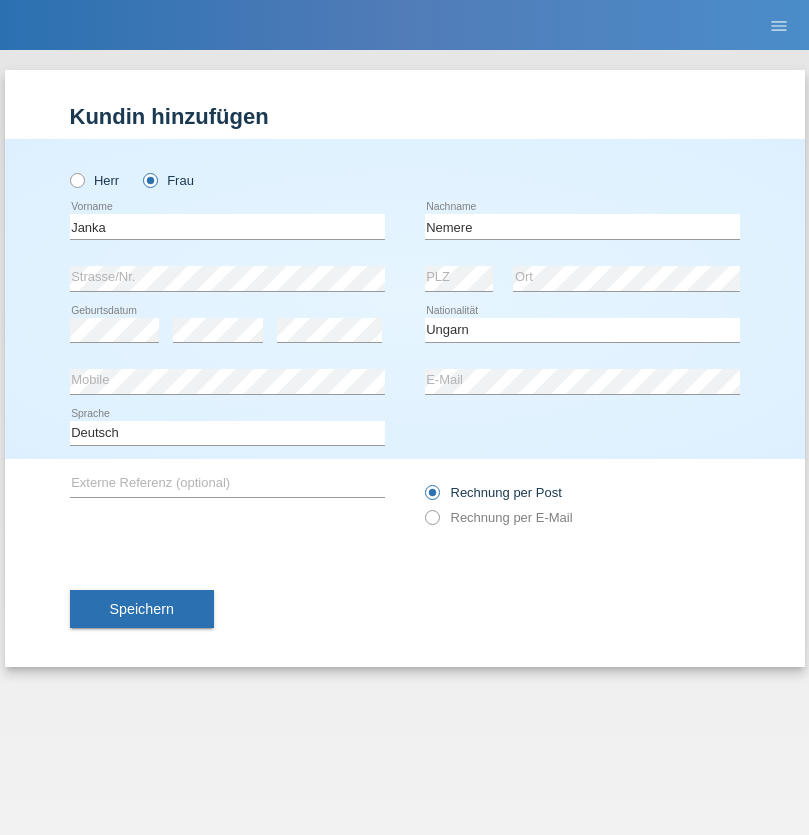 select on "C" 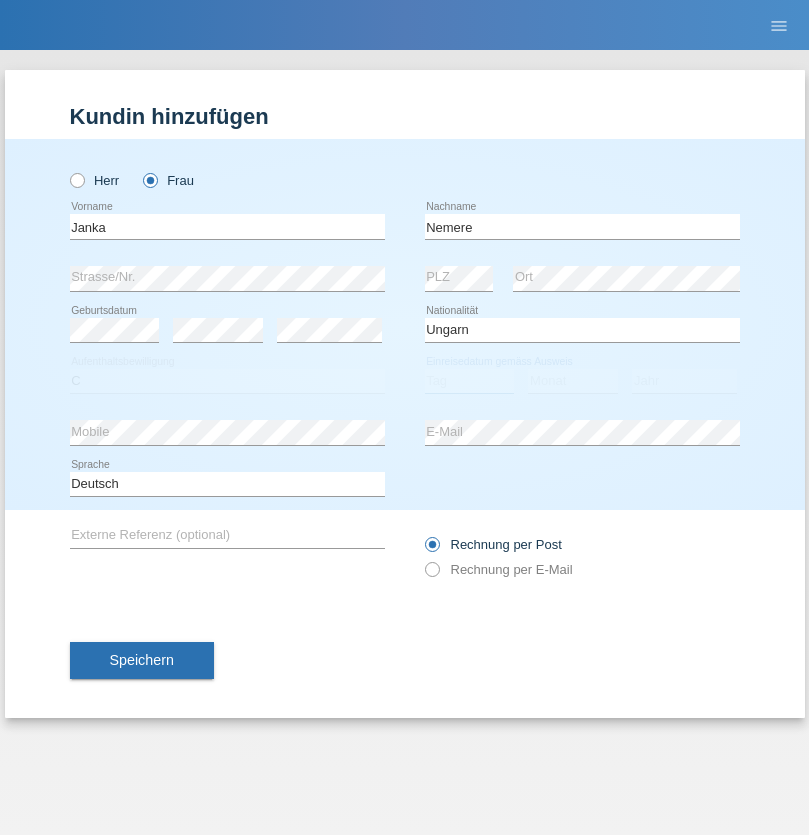 select on "13" 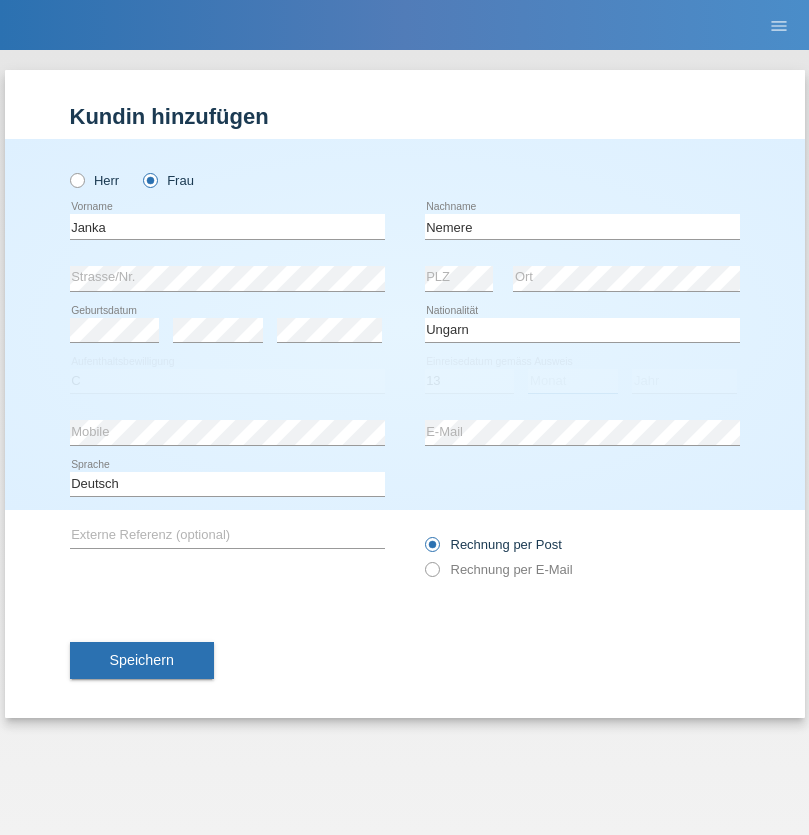 select on "12" 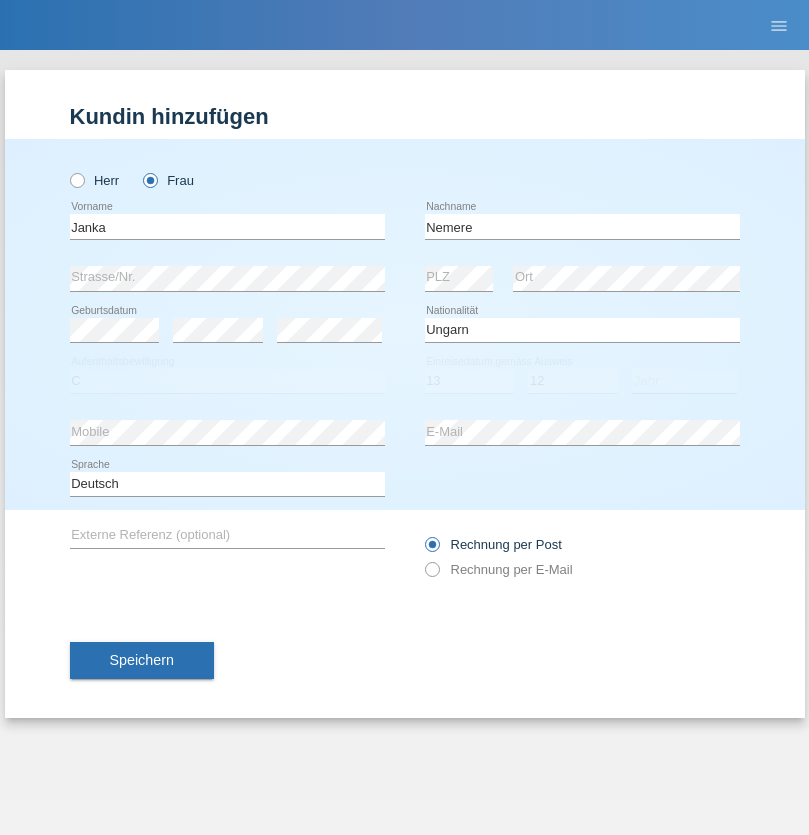 select on "2021" 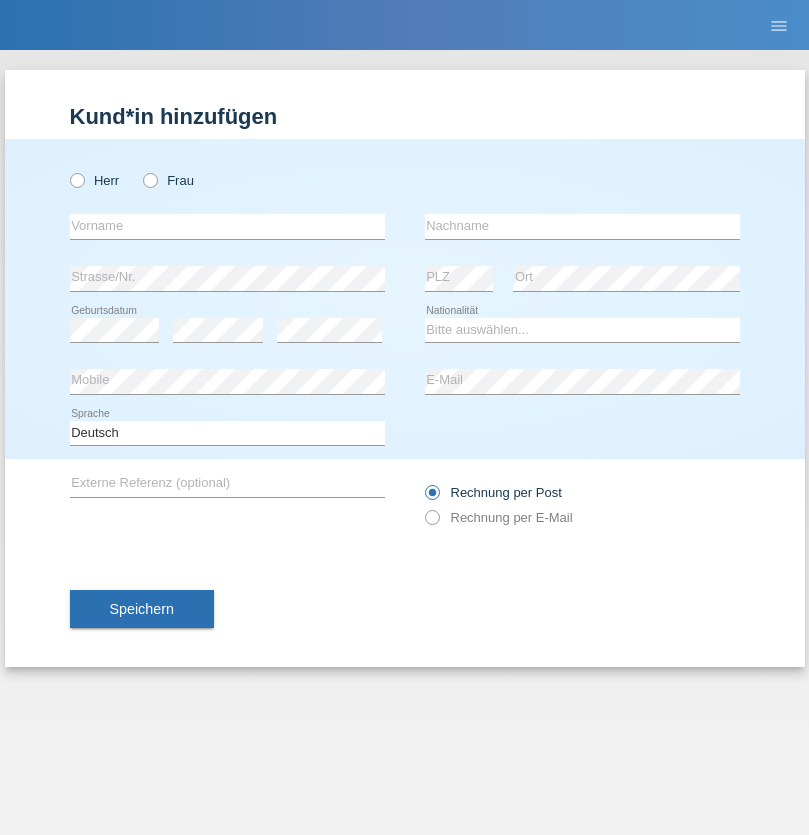 scroll, scrollTop: 0, scrollLeft: 0, axis: both 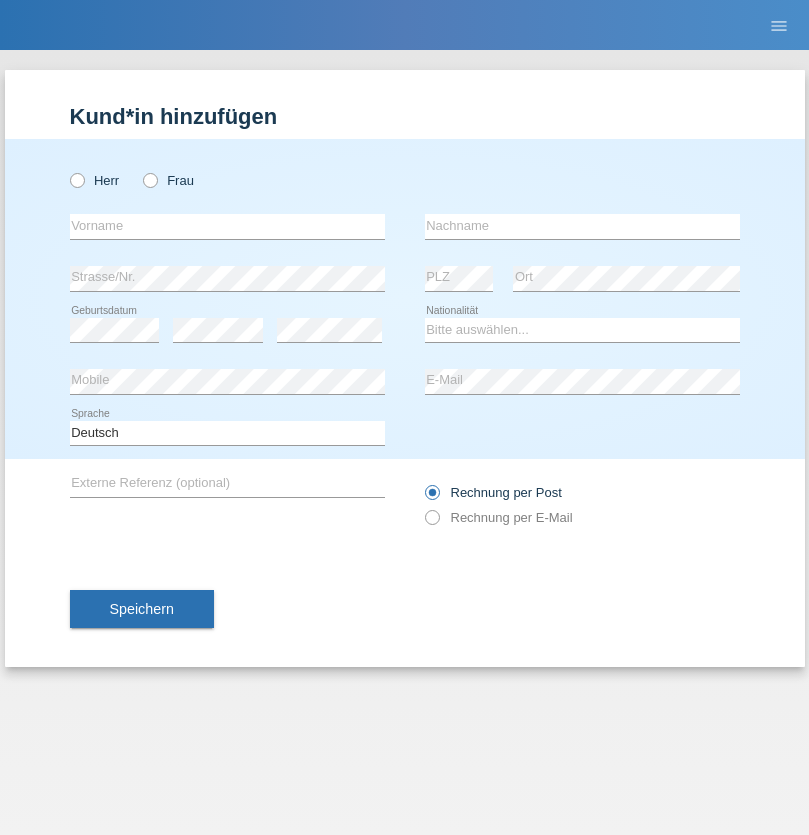 radio on "true" 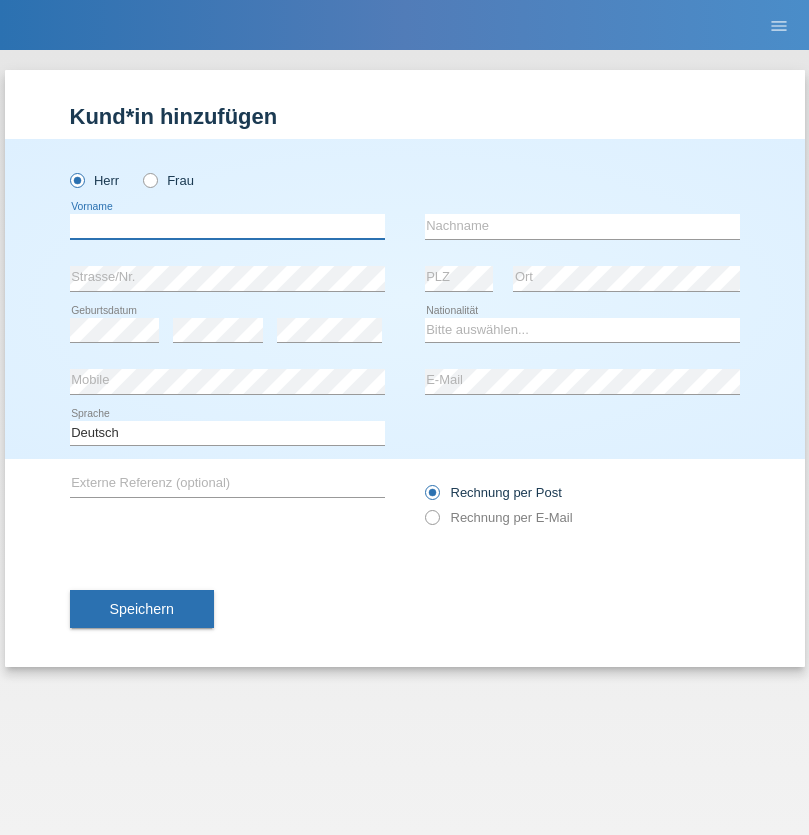 click at bounding box center [227, 226] 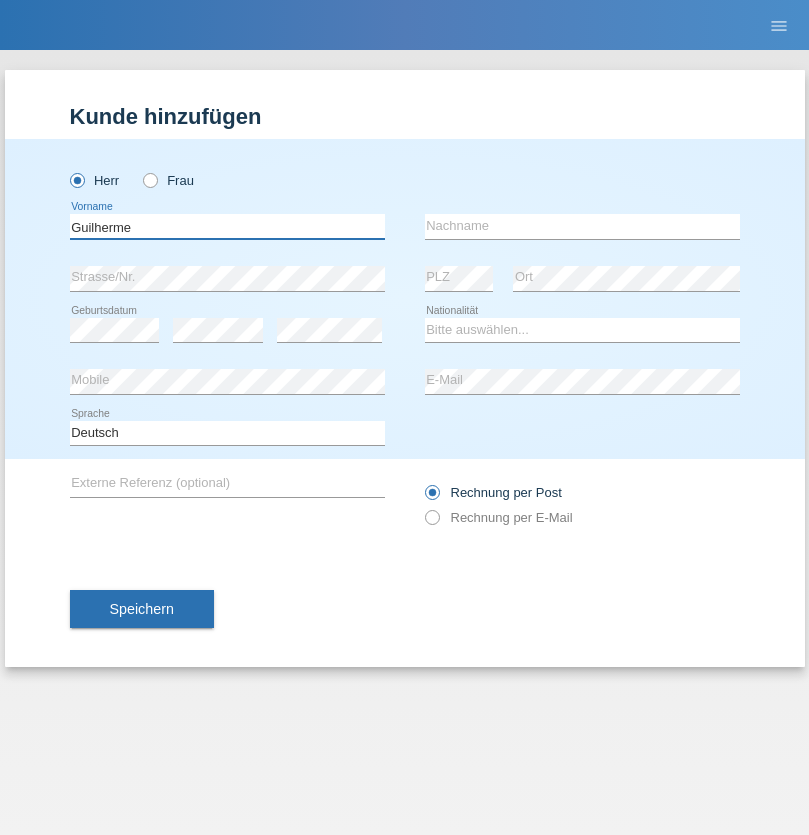 type on "Guilherme" 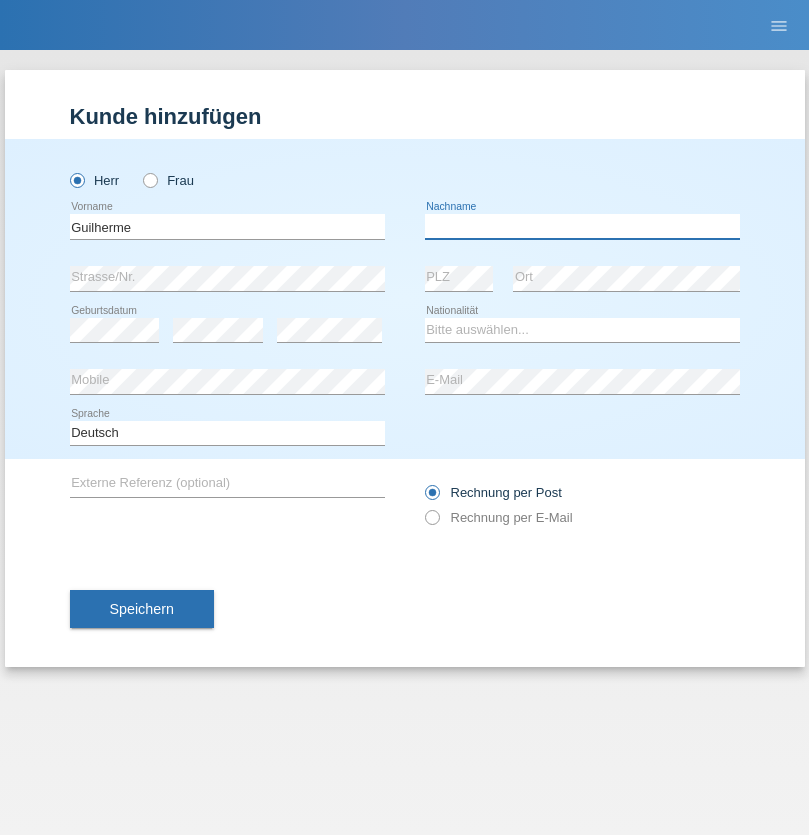 click at bounding box center (582, 226) 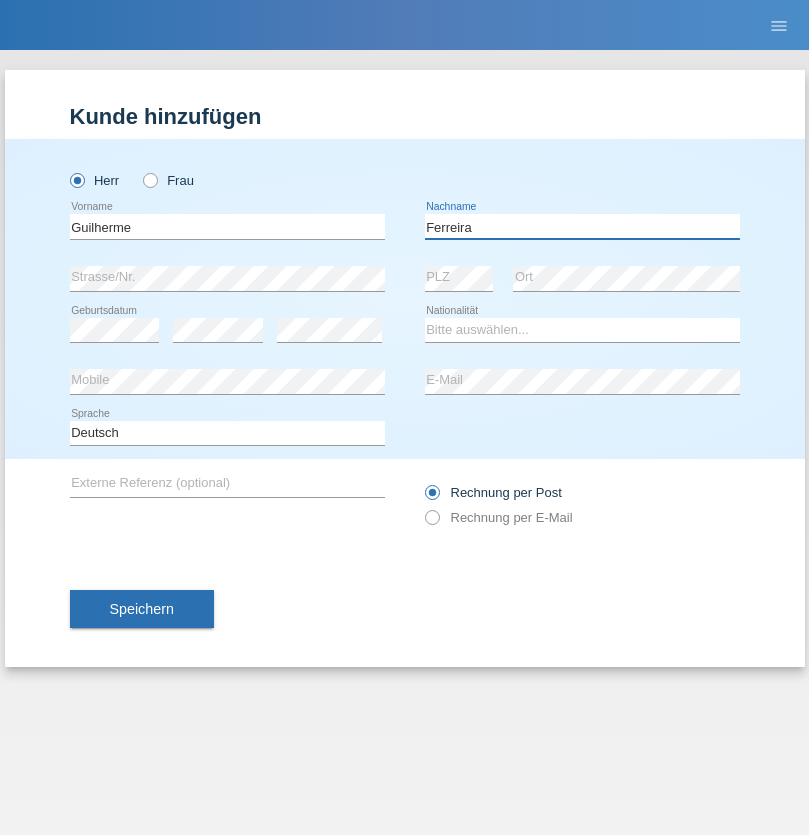 type on "Ferreira" 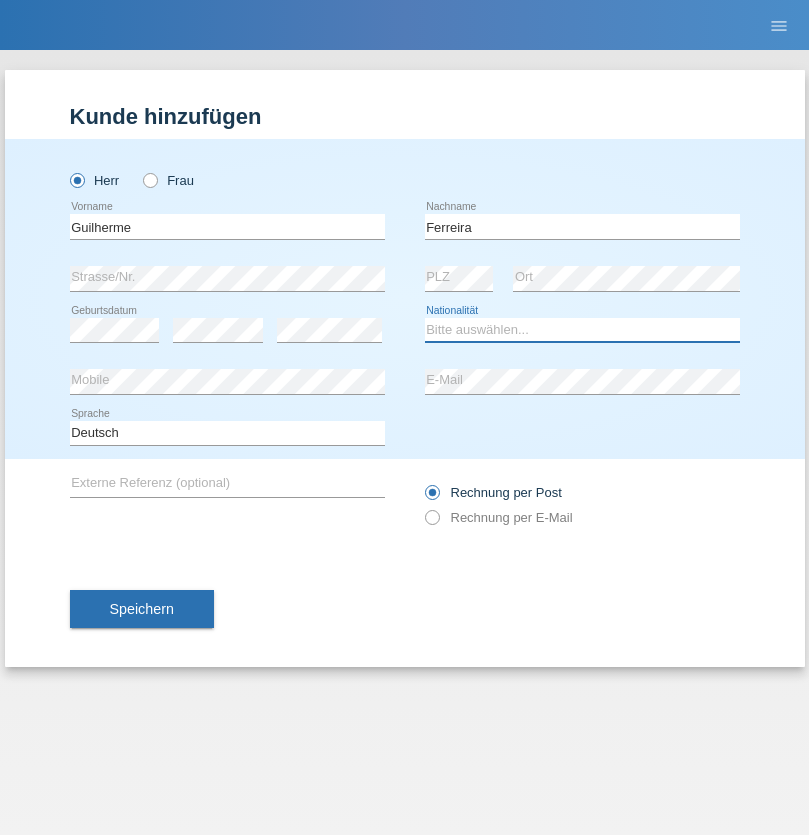 select on "PT" 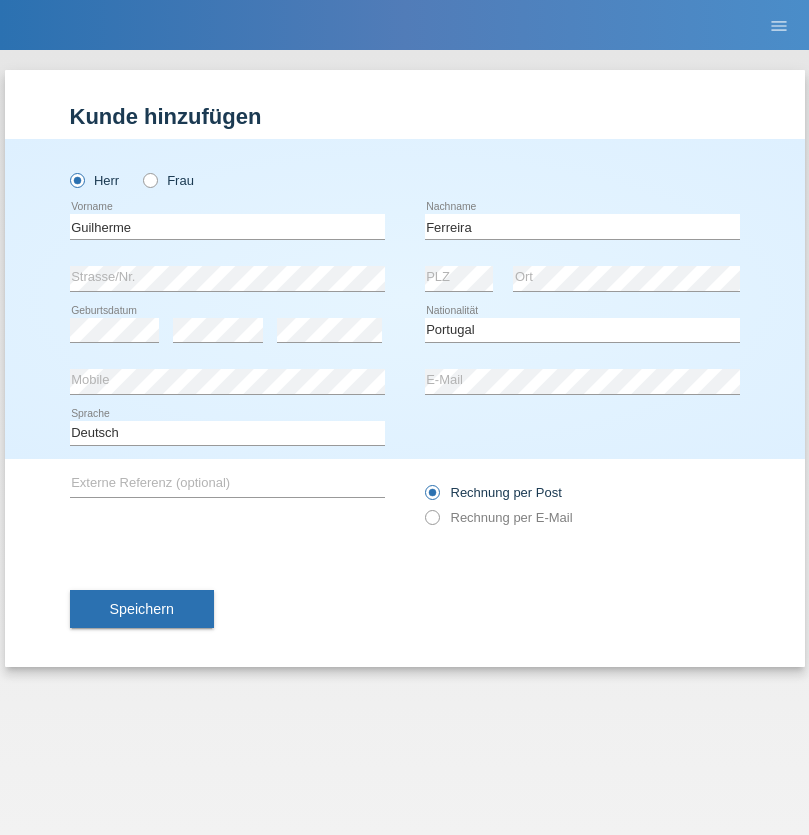 select on "C" 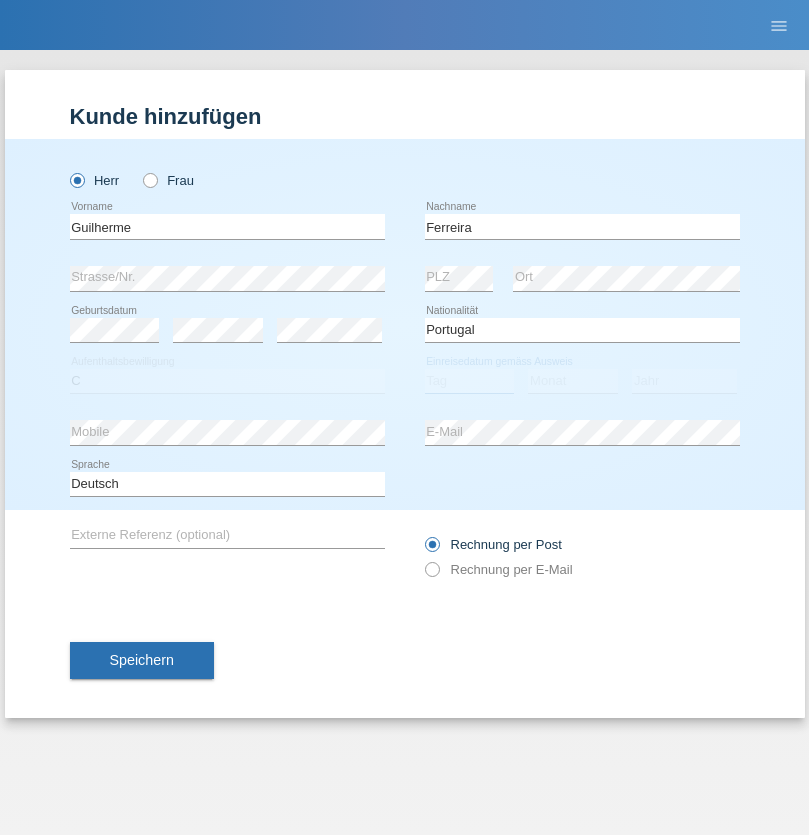 select on "04" 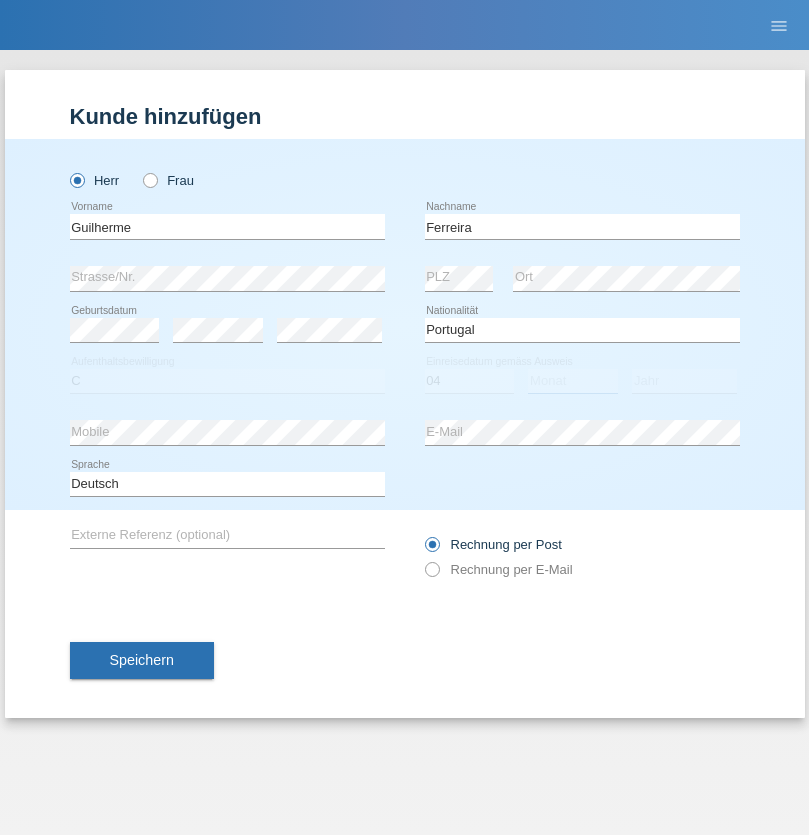 select on "09" 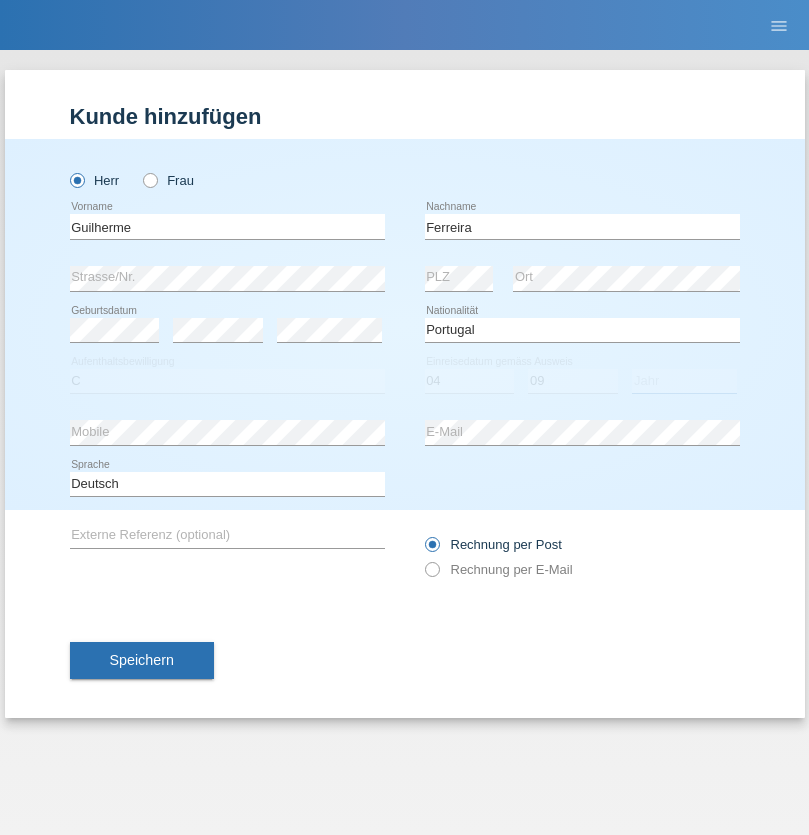 select on "2021" 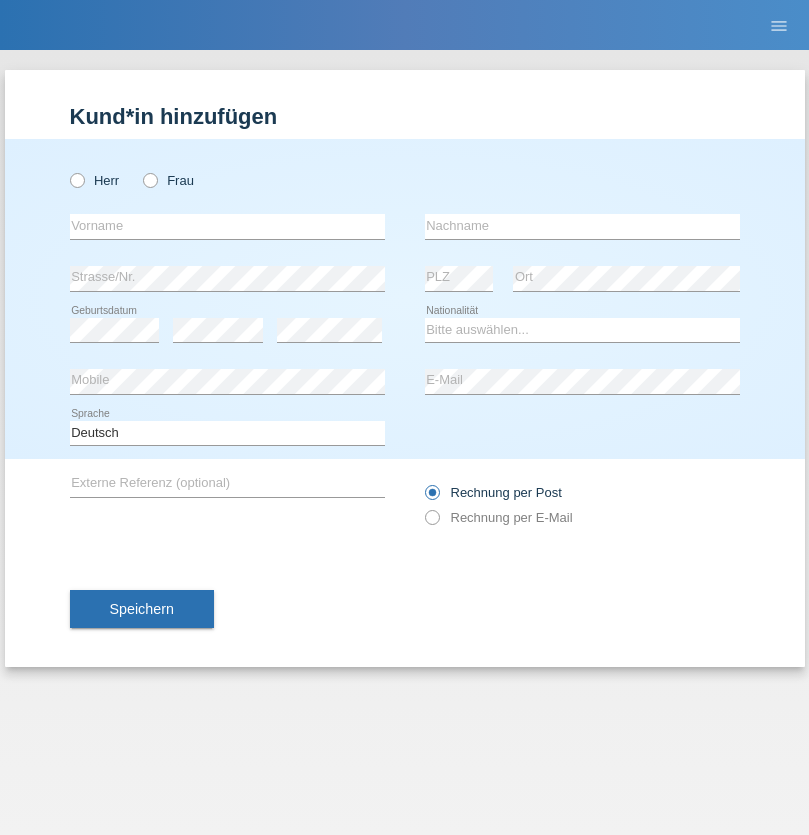scroll, scrollTop: 0, scrollLeft: 0, axis: both 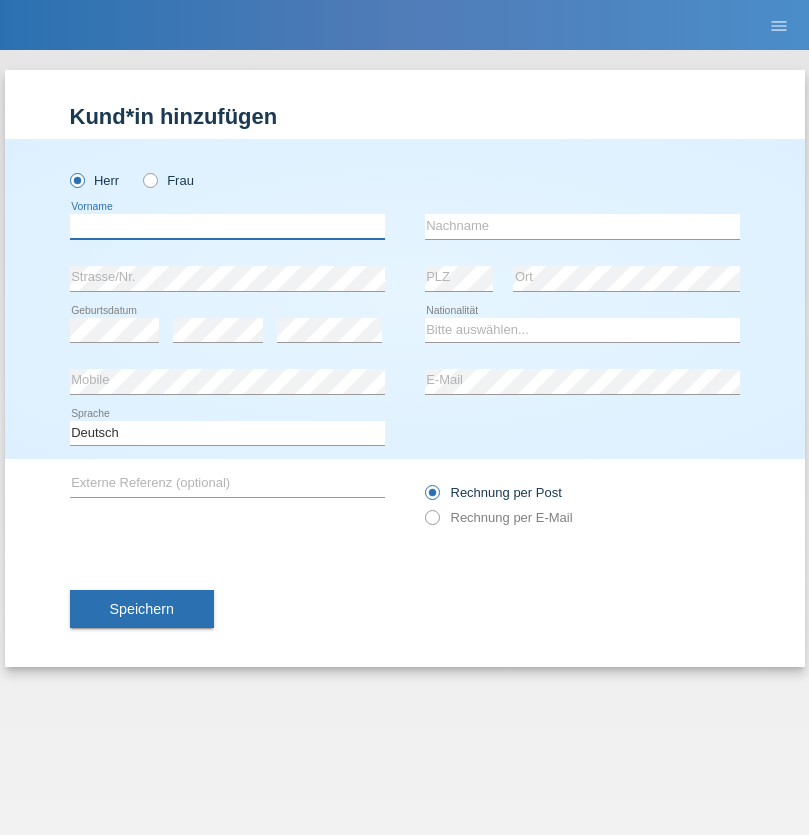 click at bounding box center (227, 226) 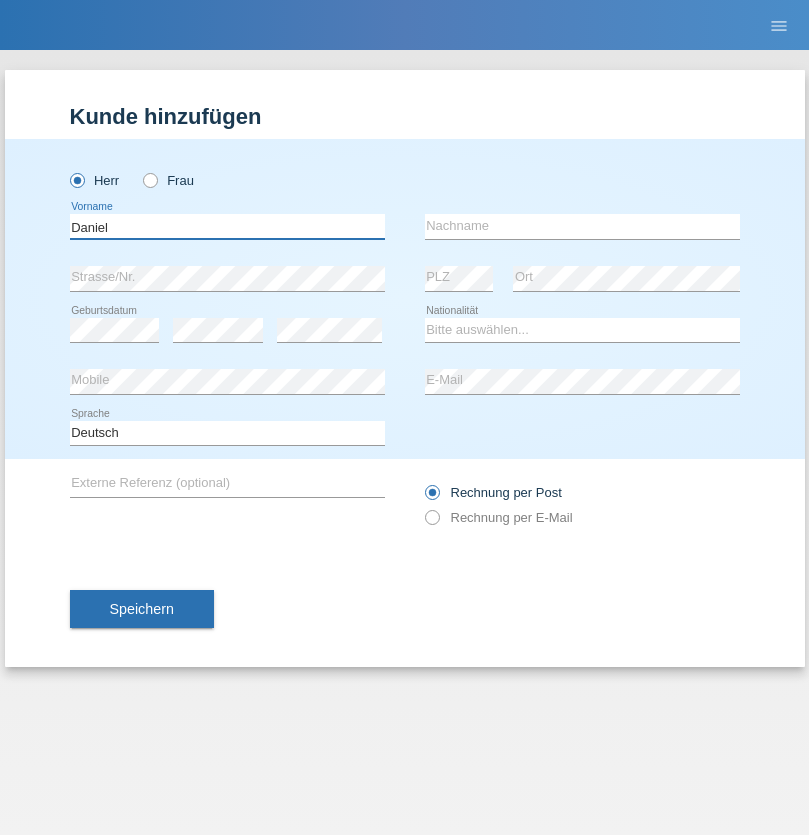 type on "Daniel" 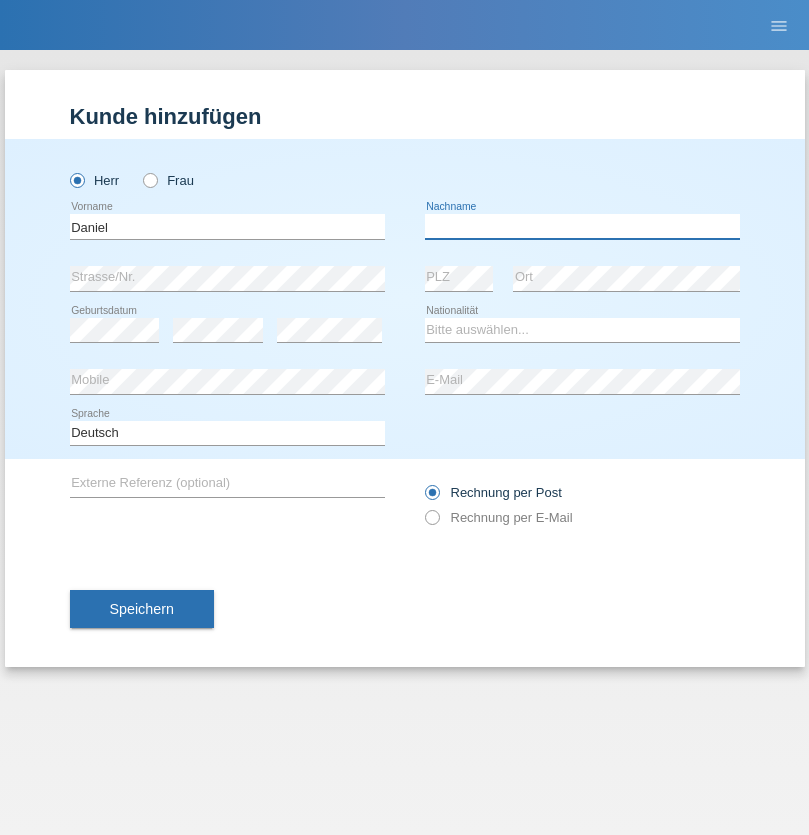 click at bounding box center [582, 226] 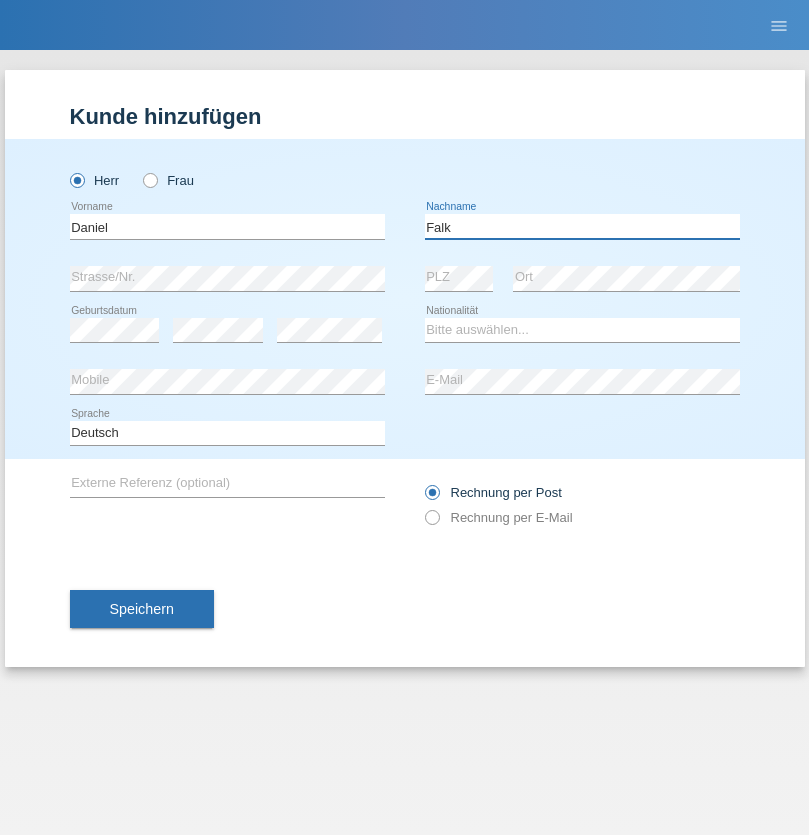 type on "Falk" 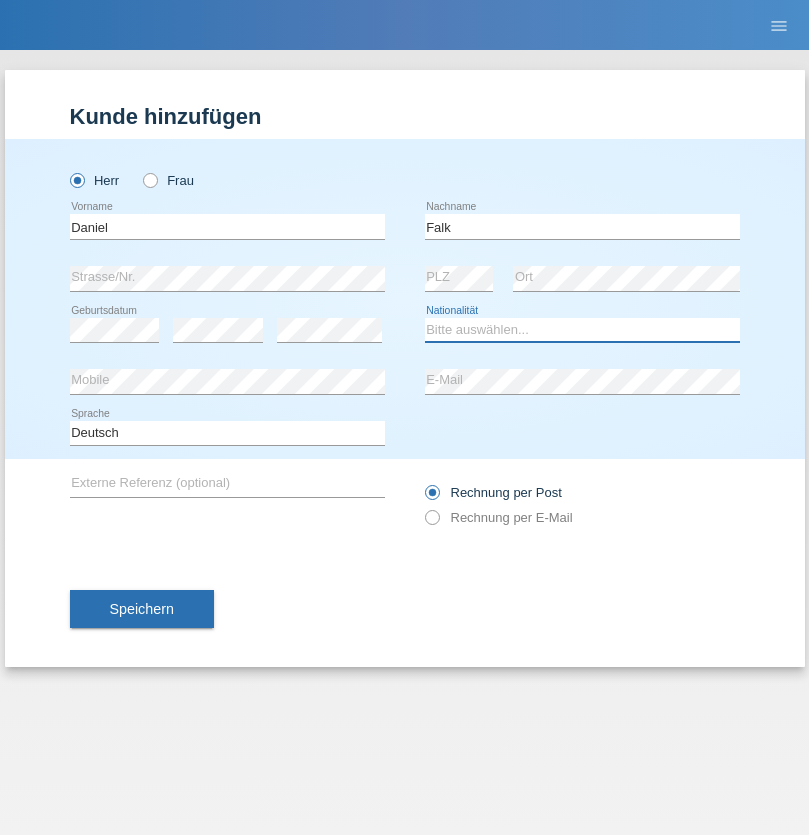 select on "CH" 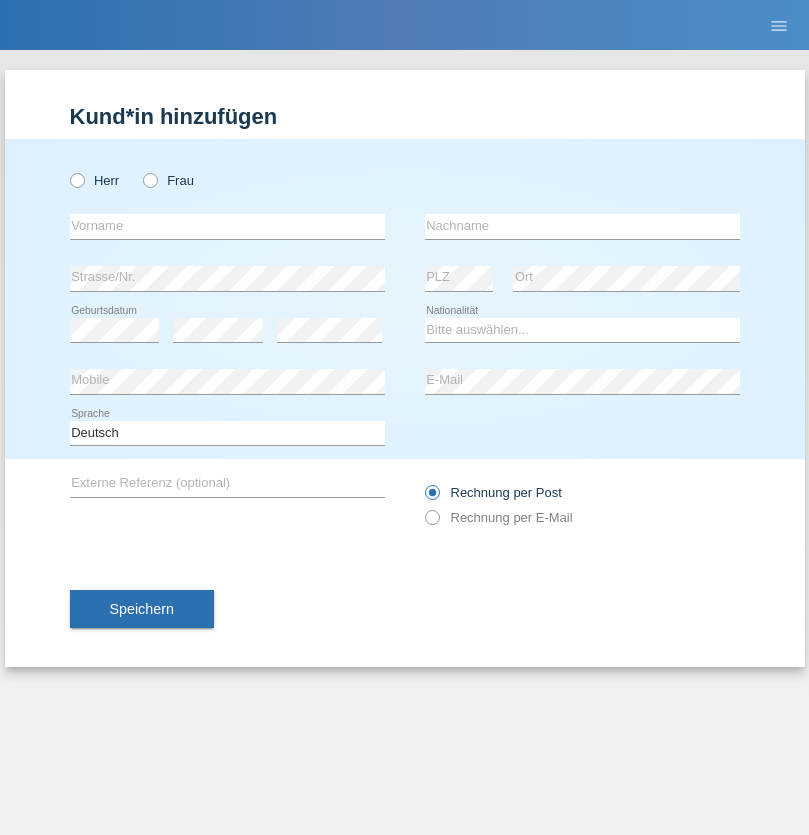 scroll, scrollTop: 0, scrollLeft: 0, axis: both 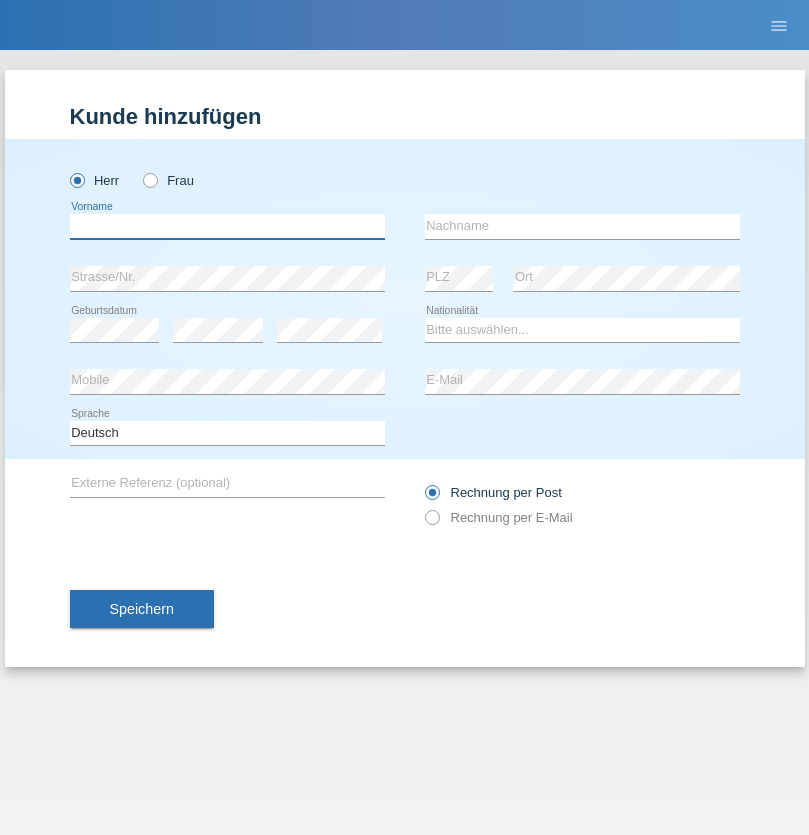click at bounding box center (227, 226) 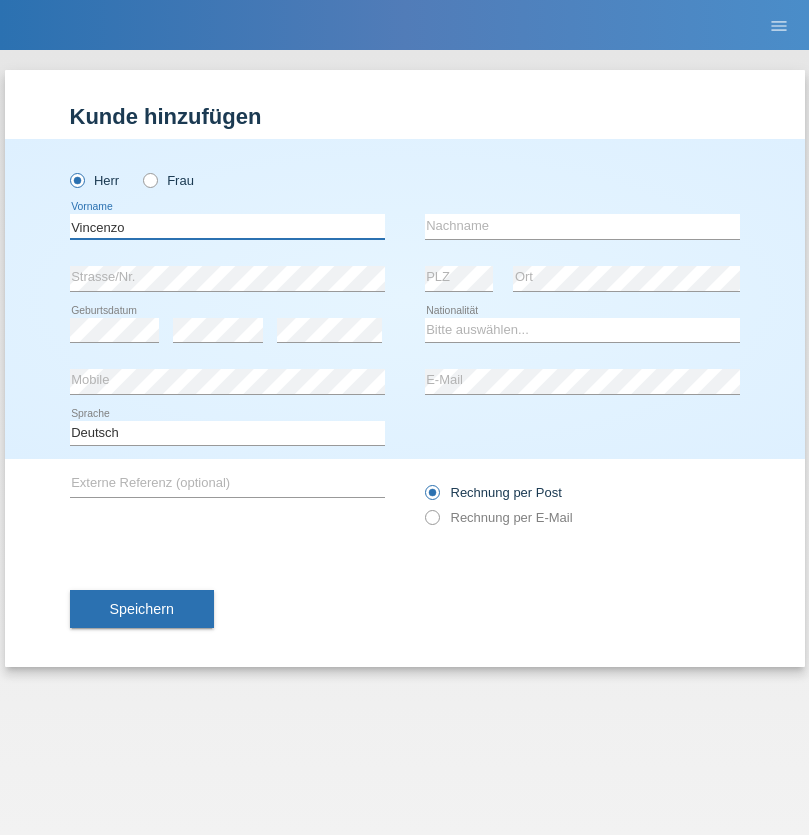 type on "Vincenzo" 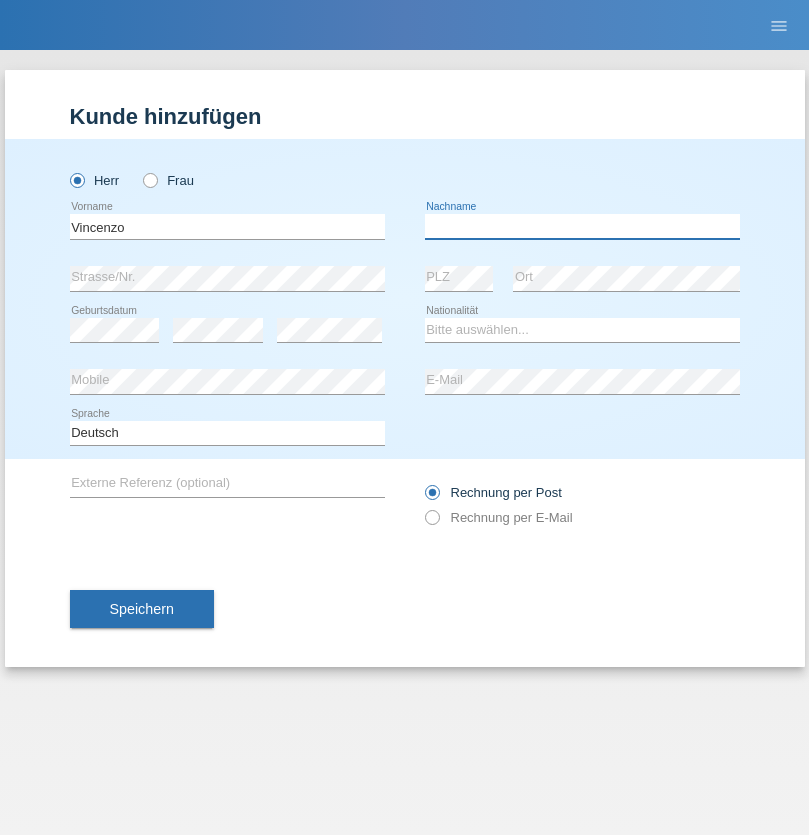 click at bounding box center (582, 226) 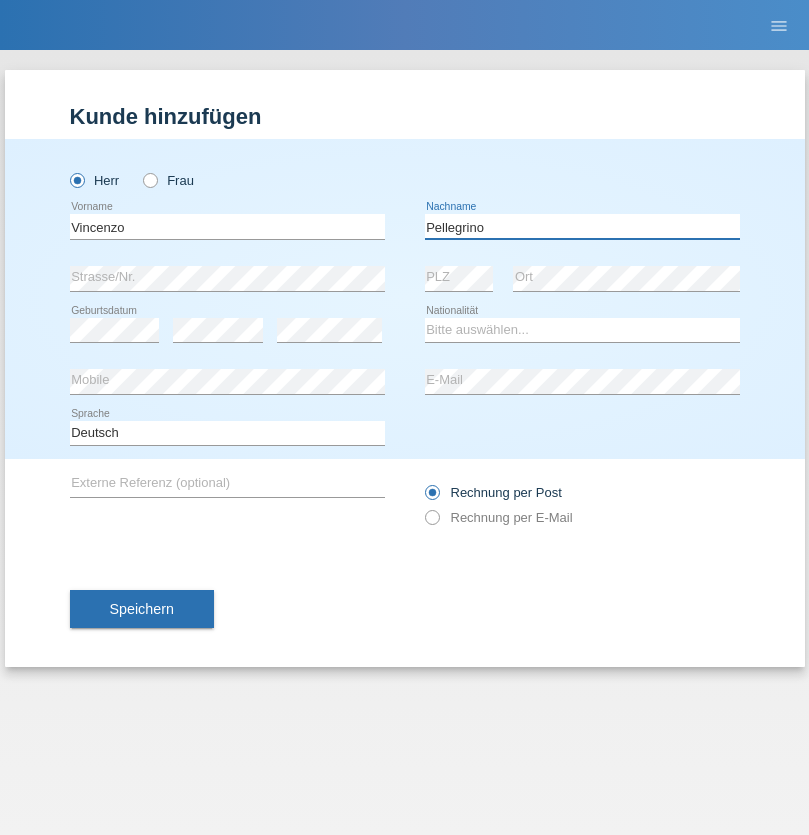 type on "Pellegrino" 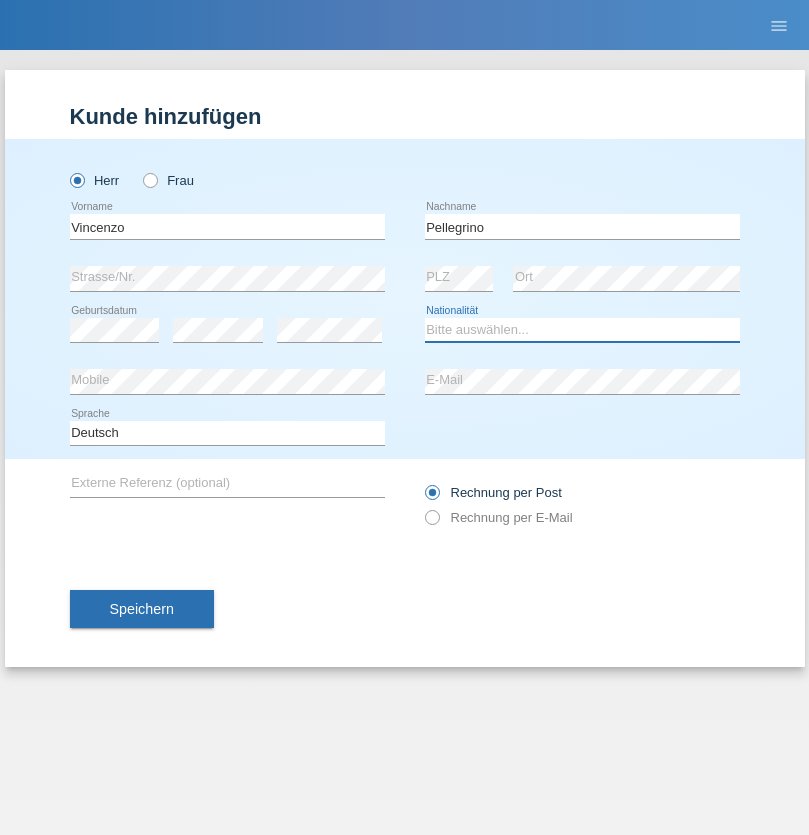select on "IT" 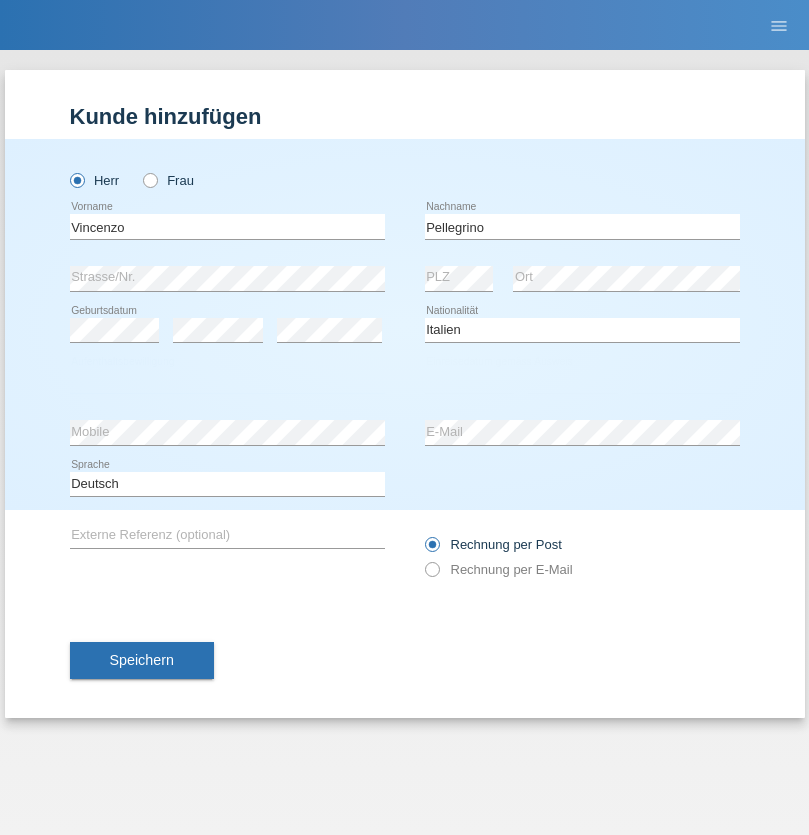 select on "C" 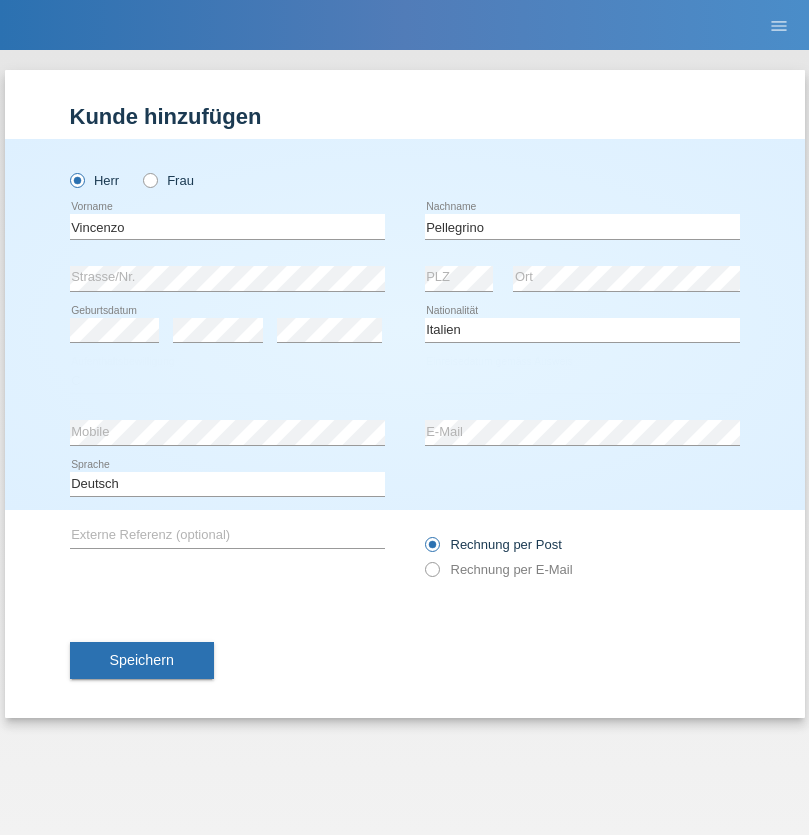 select on "07" 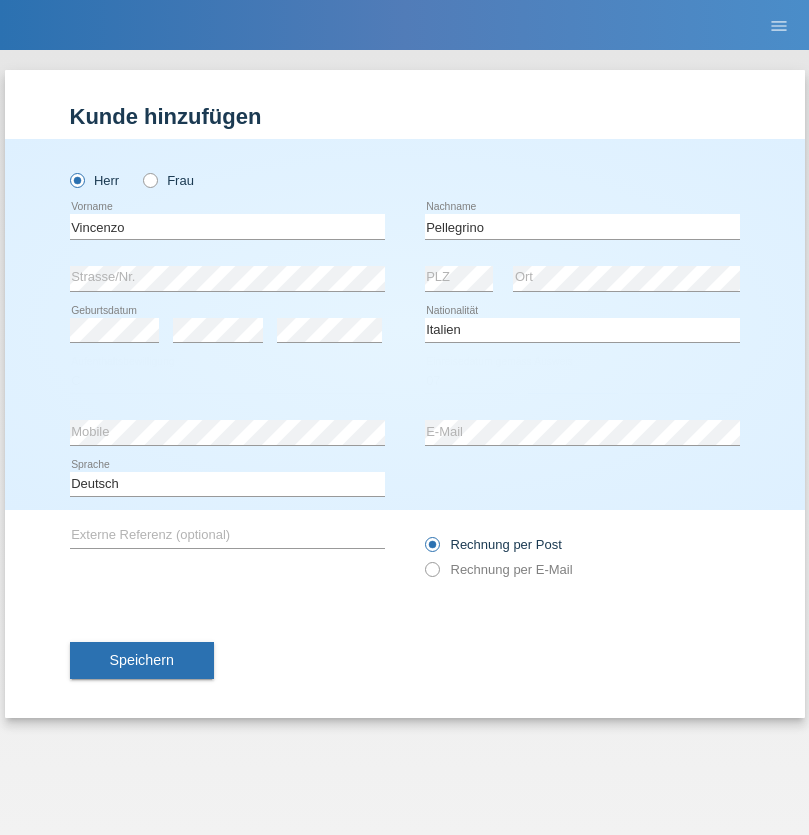select on "07" 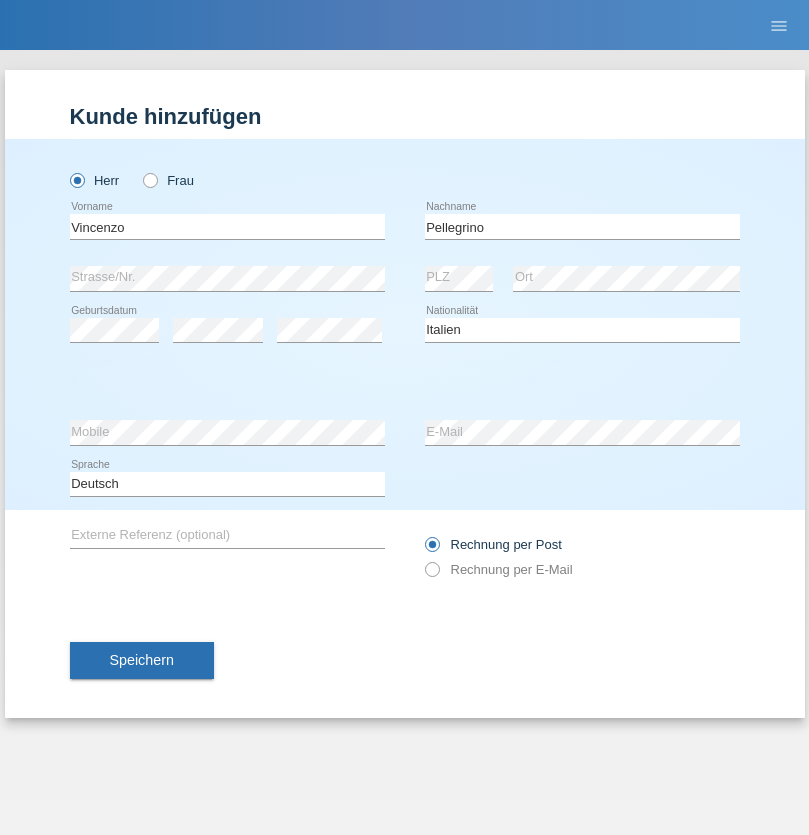 select on "2021" 